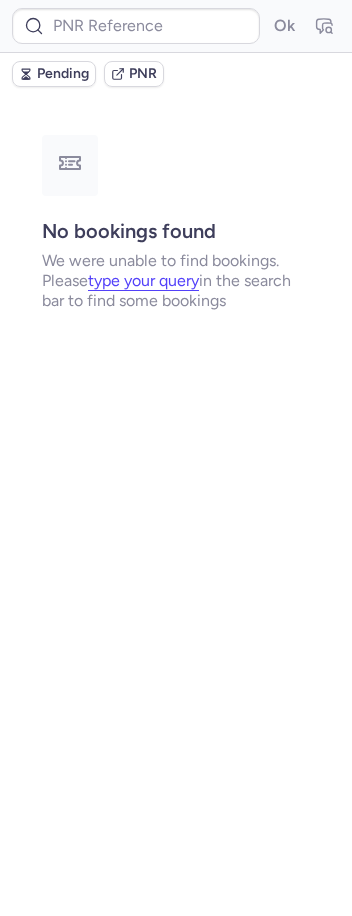 scroll, scrollTop: 0, scrollLeft: 0, axis: both 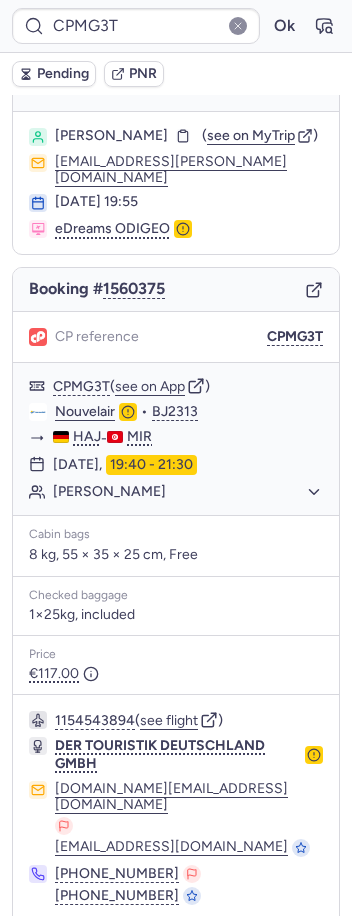 click on "Specific conditions" at bounding box center [176, 950] 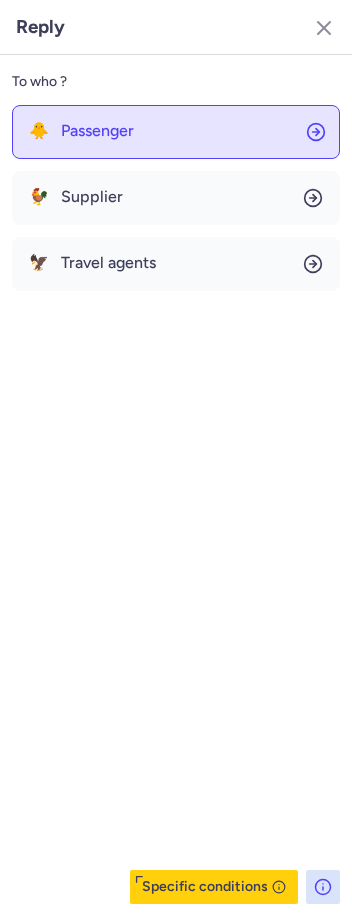 click on "Passenger" at bounding box center [97, 131] 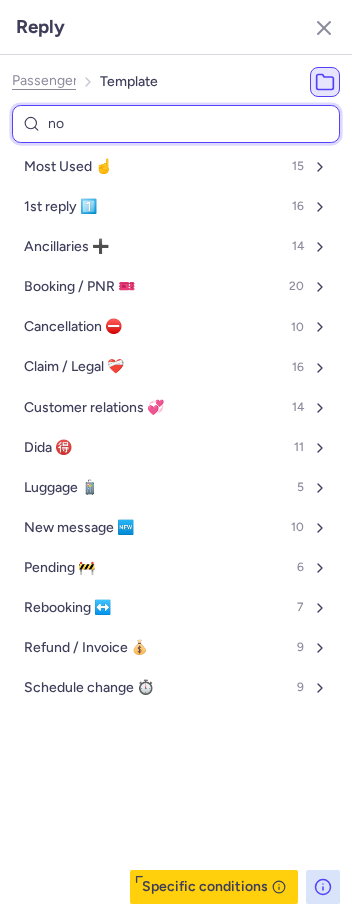 type on "non" 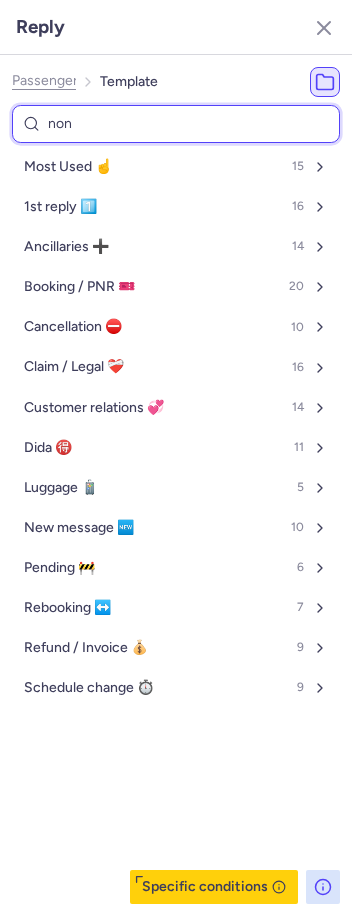 select on "en" 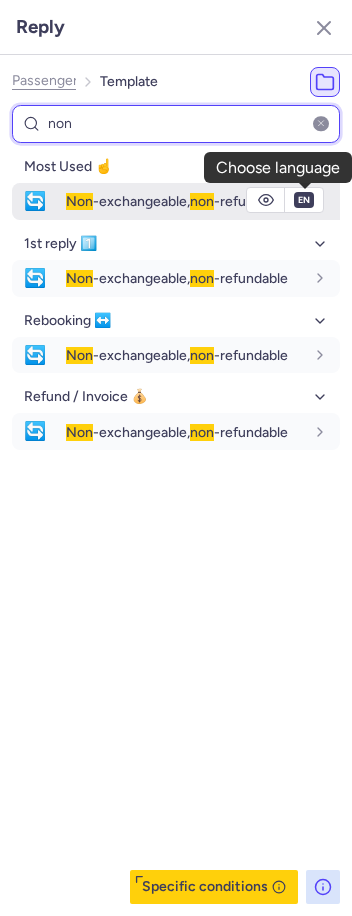 type on "non" 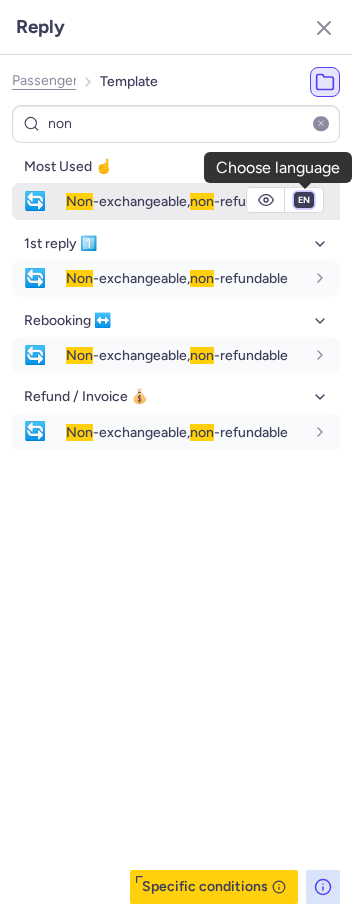 click on "fr en de nl pt es it ru" at bounding box center [304, 200] 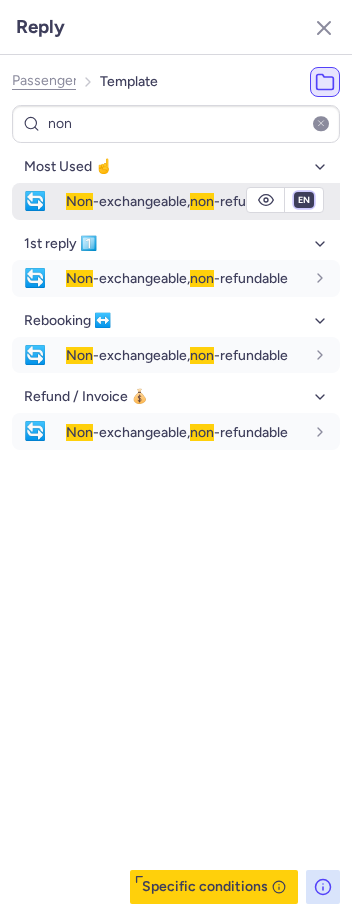 select on "de" 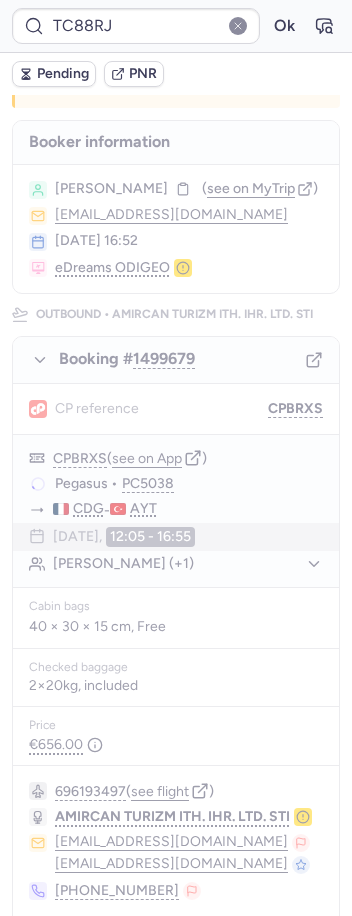 scroll, scrollTop: 0, scrollLeft: 0, axis: both 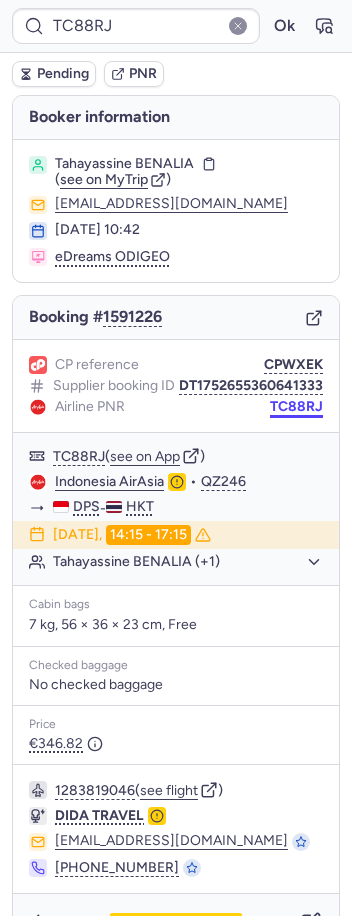 click on "TC88RJ" at bounding box center (296, 407) 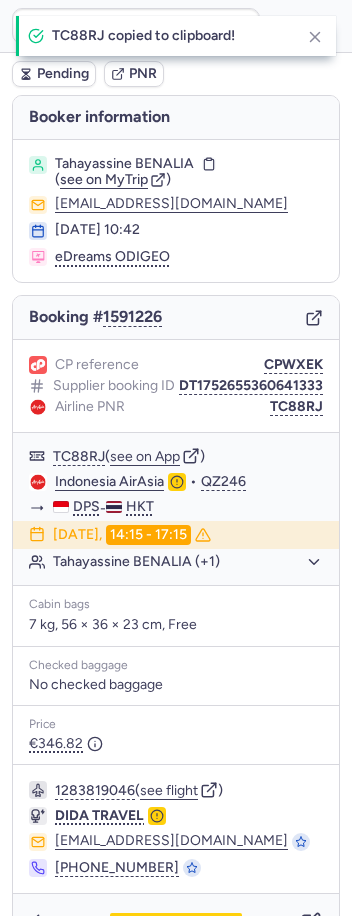 type on "CPXEAB" 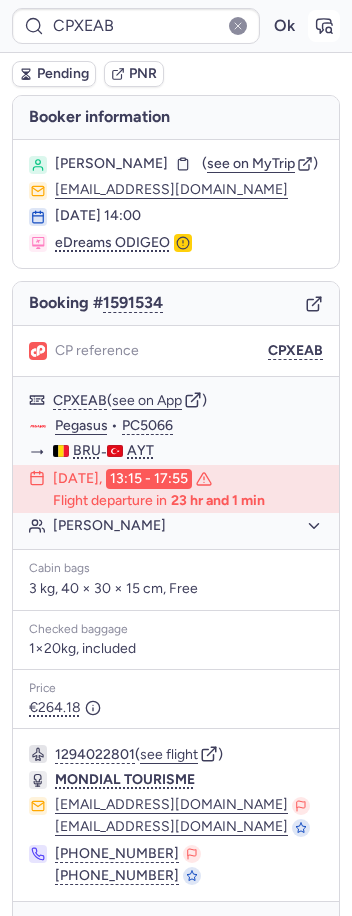 click 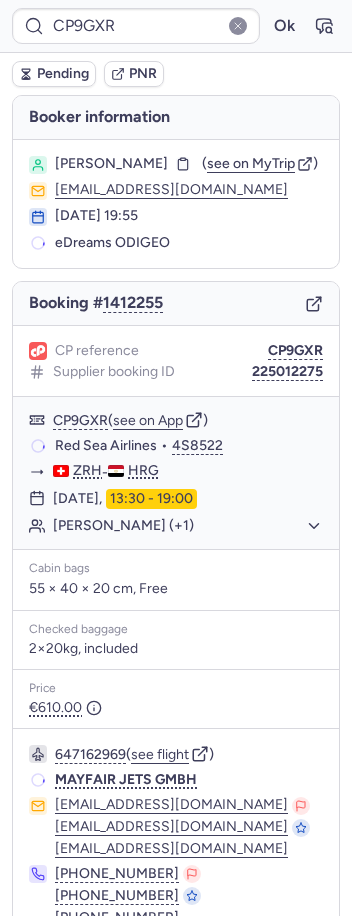 type on "CPYFQ9" 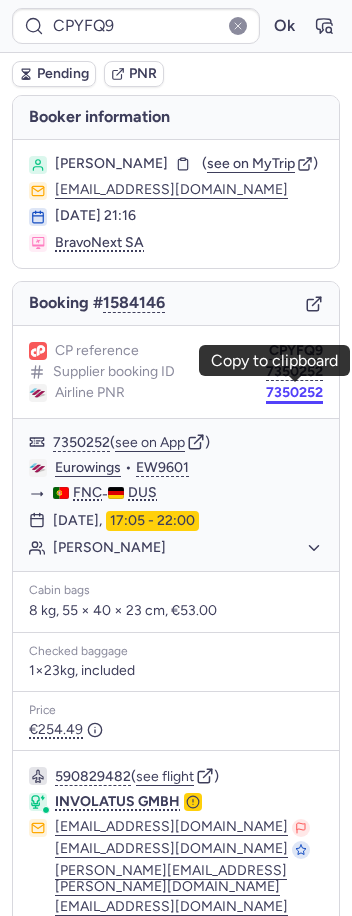 click on "7350252" at bounding box center (294, 393) 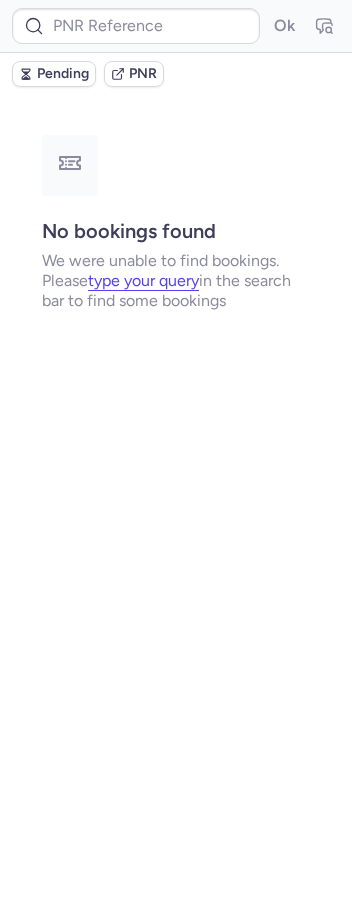 type on "CP3MJ4" 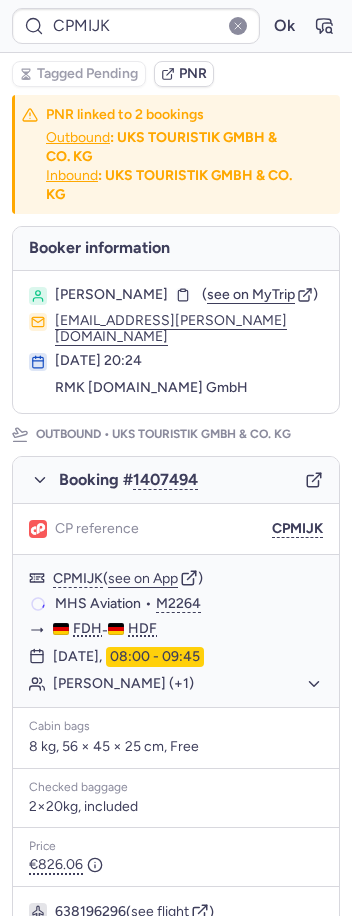 type on "CPAGTV" 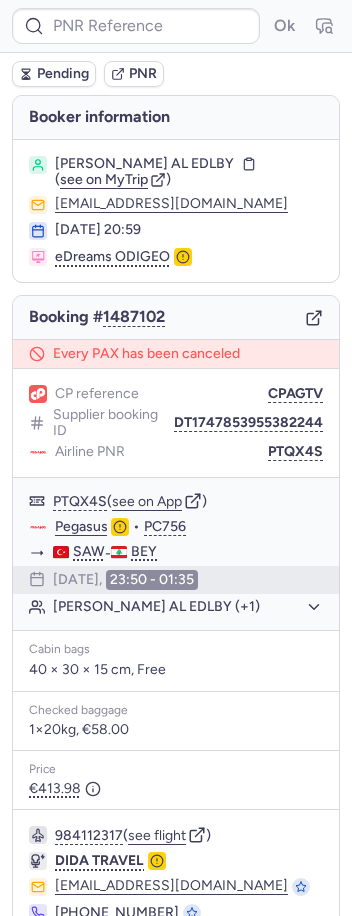 type on "CPMG3T" 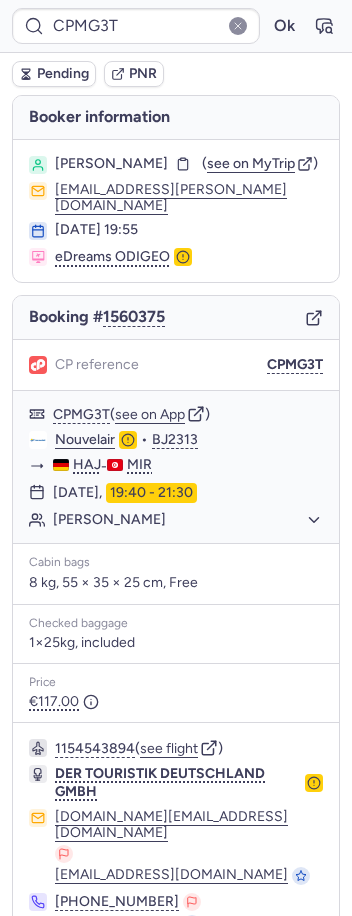 scroll, scrollTop: 46, scrollLeft: 0, axis: vertical 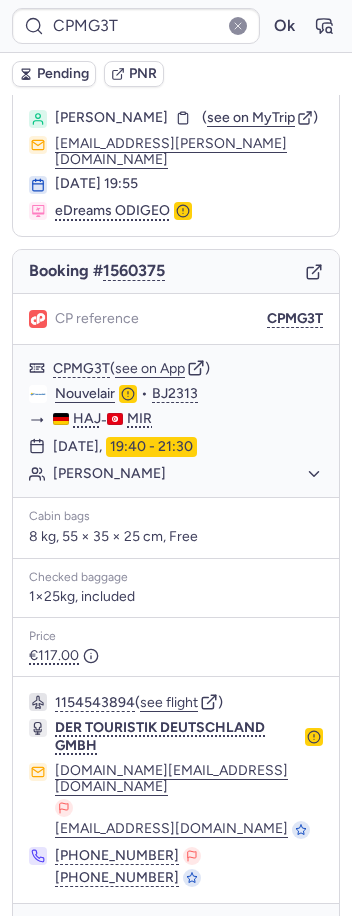 click 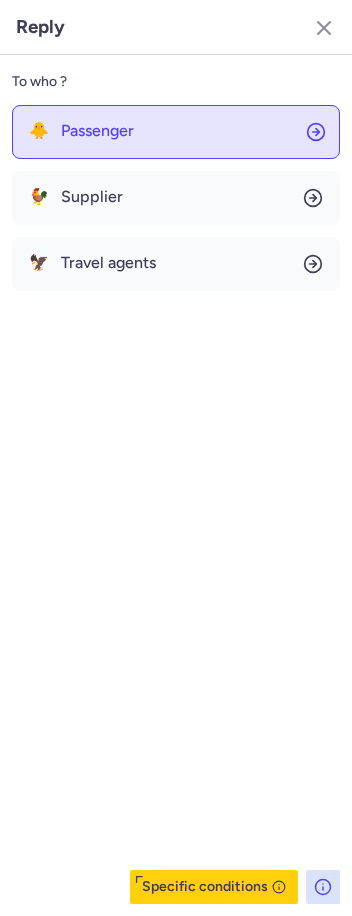 click on "🐥 Passenger" 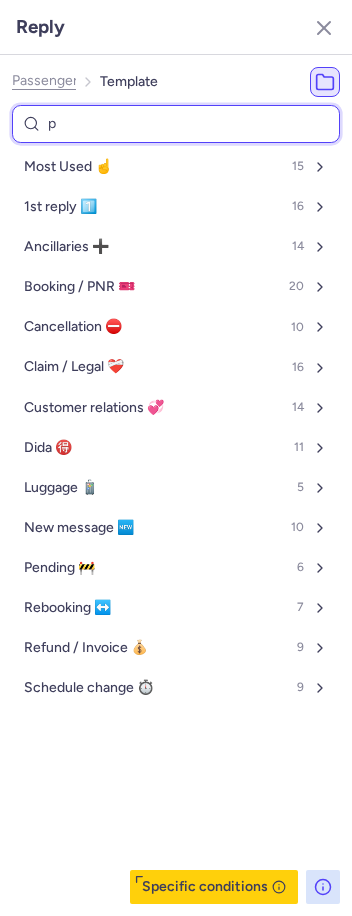 type on "pe" 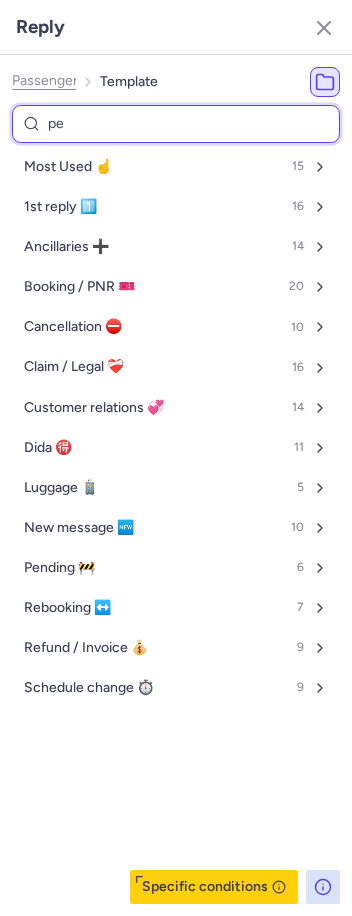 select on "de" 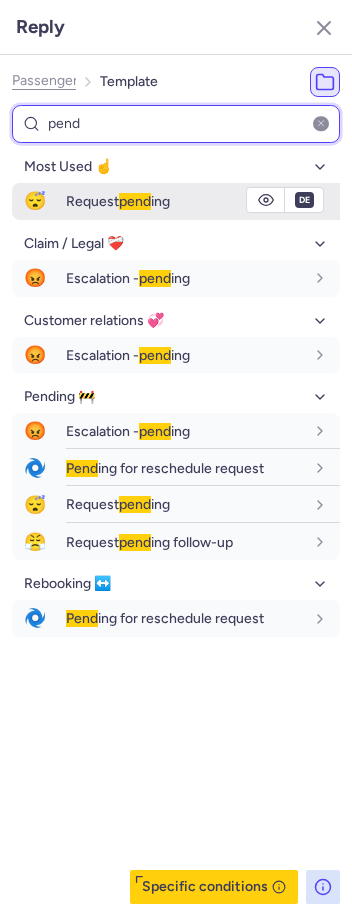 type on "pend" 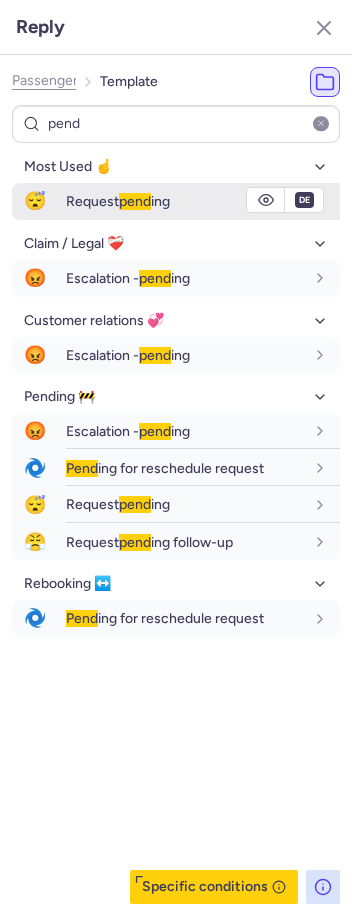 click on "😴 Request  pend ing" at bounding box center [176, 201] 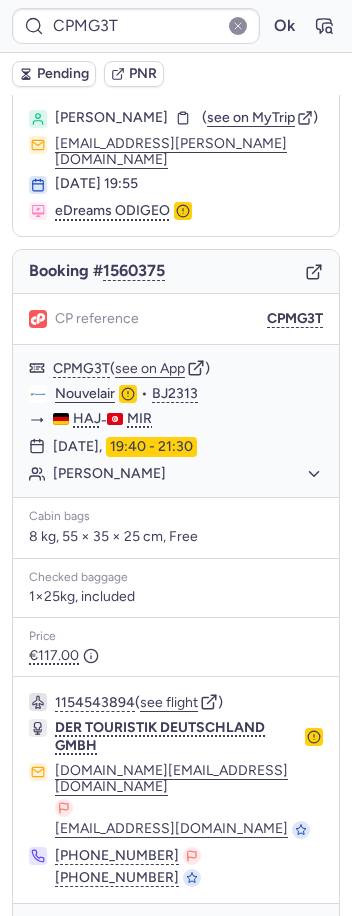 click on "Pending" at bounding box center (54, 74) 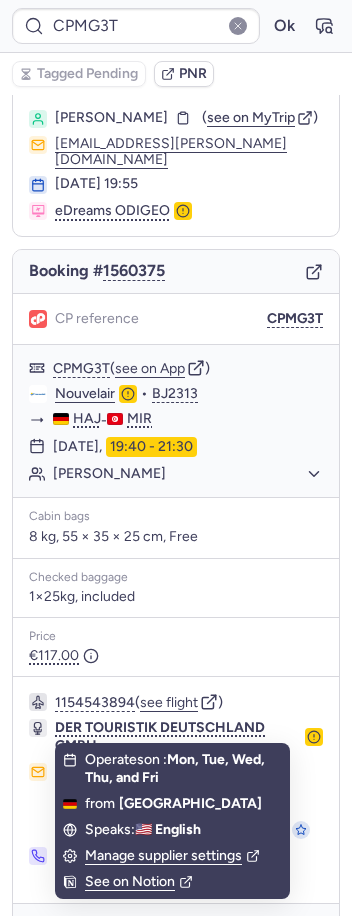 click 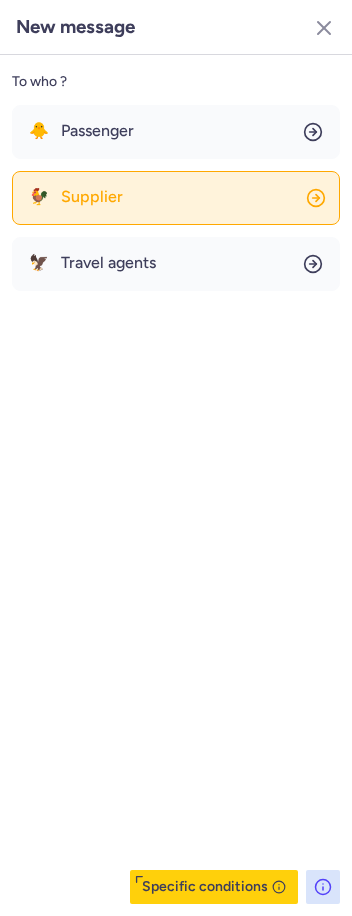 click on "🐓 Supplier" 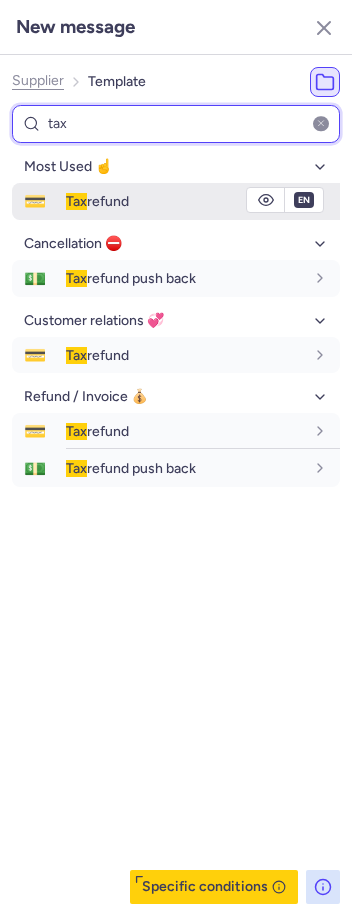 type on "tax" 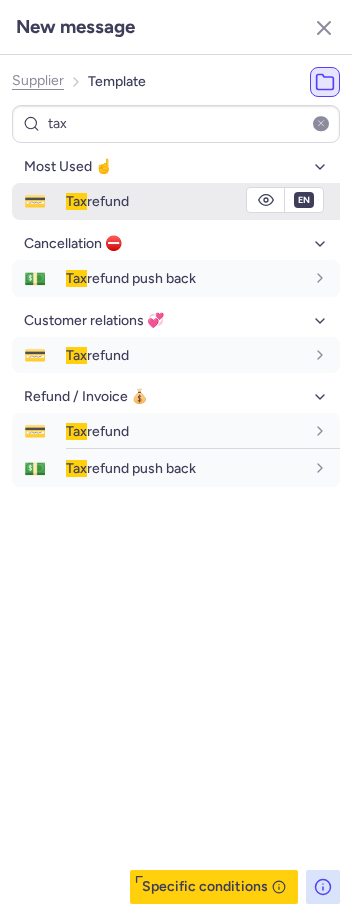 click on "Tax  refund" at bounding box center (97, 201) 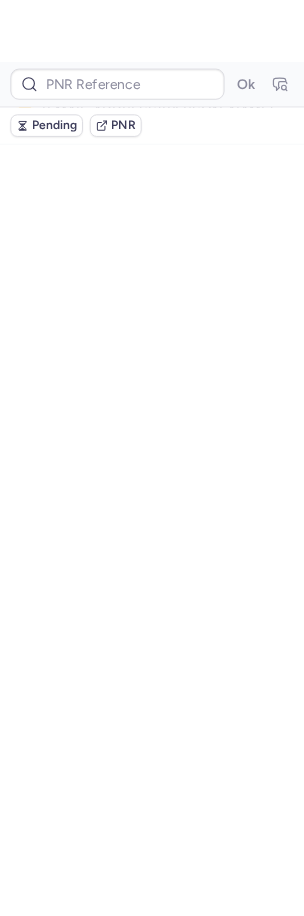 scroll, scrollTop: 0, scrollLeft: 0, axis: both 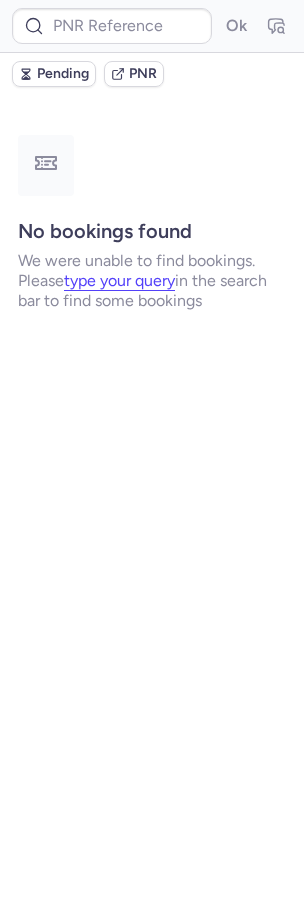 type on "CPMG3T" 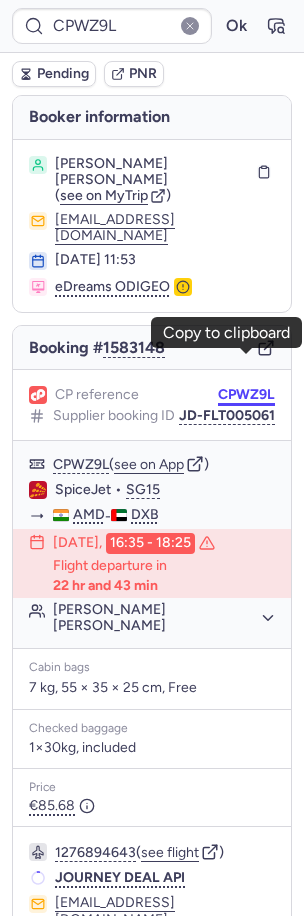 click on "CPWZ9L" at bounding box center (246, 395) 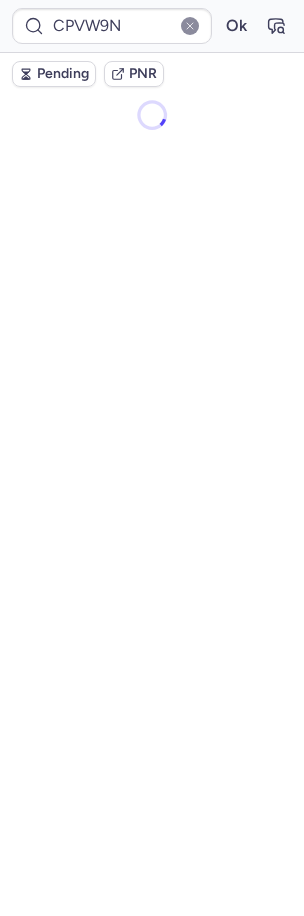 scroll, scrollTop: 0, scrollLeft: 0, axis: both 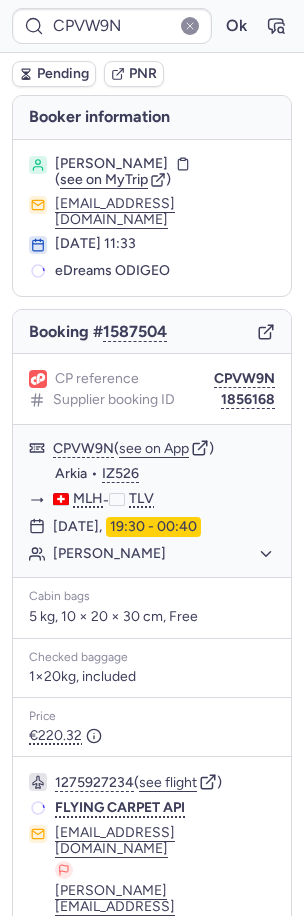 type on "CPBRXS" 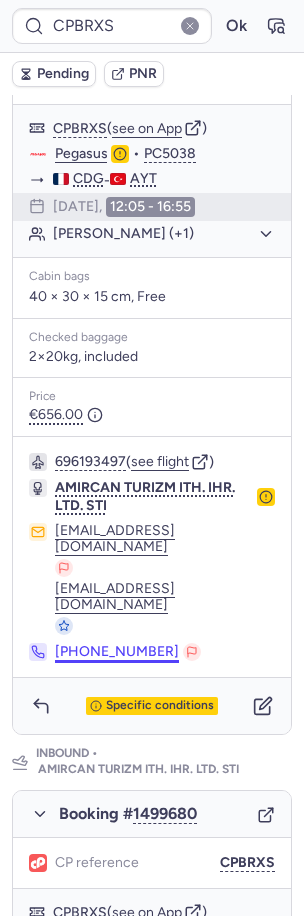 scroll, scrollTop: 443, scrollLeft: 0, axis: vertical 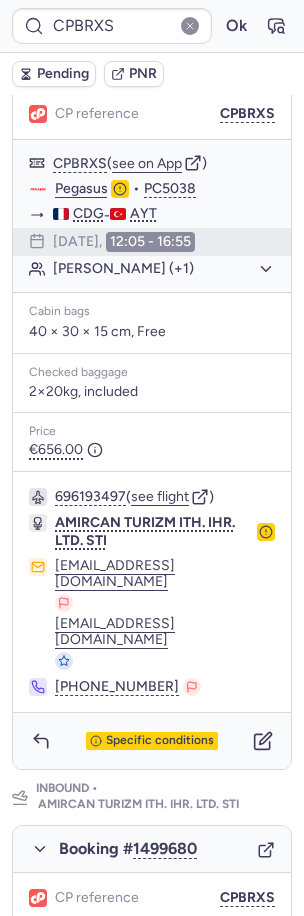 click on "Pending" at bounding box center [63, 74] 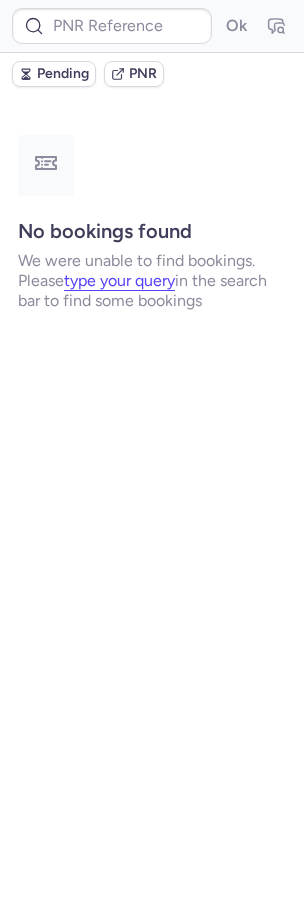 scroll, scrollTop: 0, scrollLeft: 0, axis: both 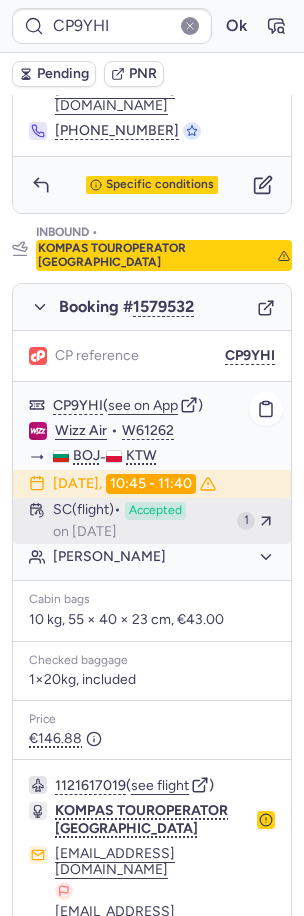 click on "on [DATE]" at bounding box center (85, 532) 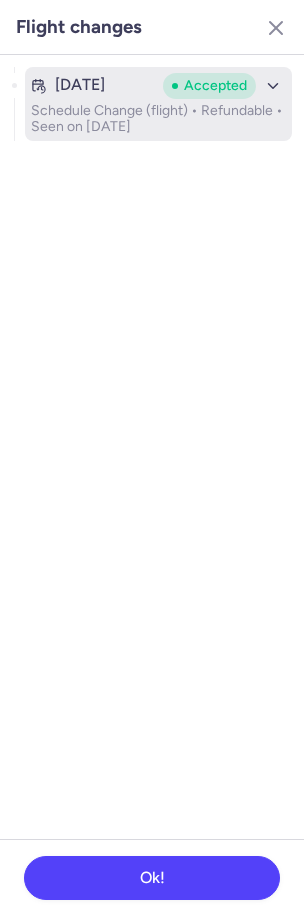 click on "Schedule Change (flight) • Refundable • Seen on [DATE]" at bounding box center [158, 119] 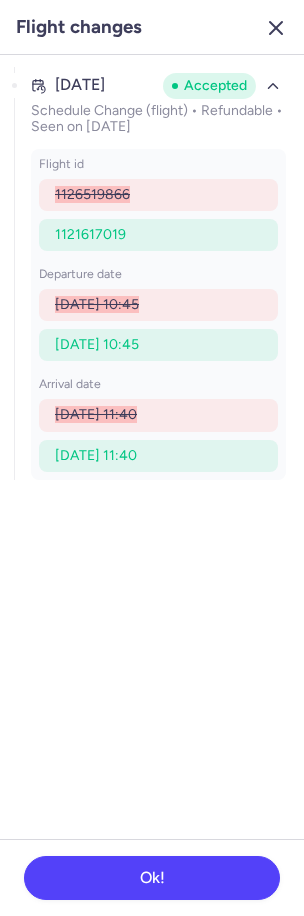 click 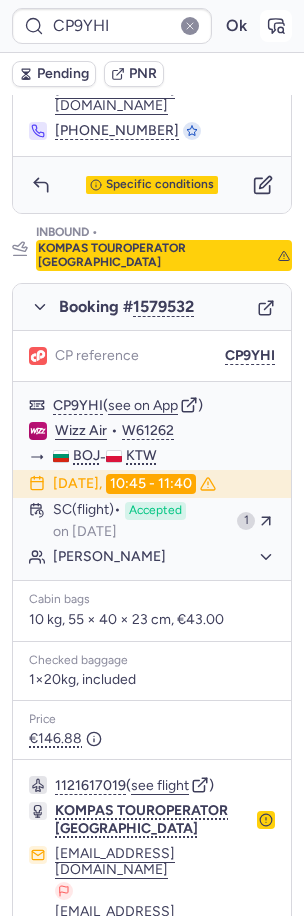 click at bounding box center (276, 26) 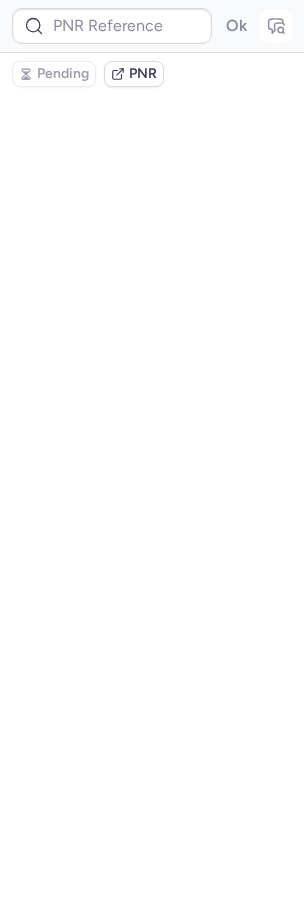 scroll, scrollTop: 0, scrollLeft: 0, axis: both 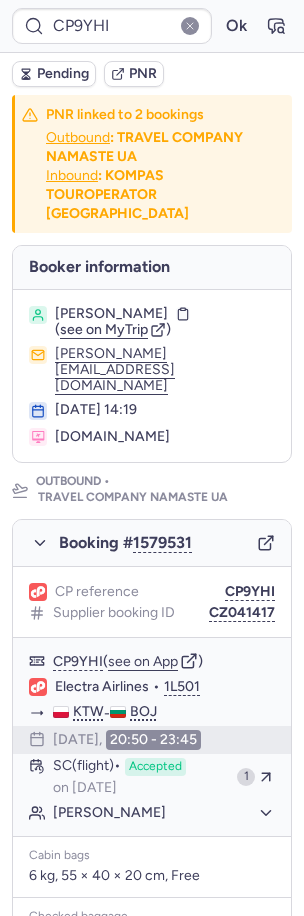 click on "Pending" at bounding box center [63, 74] 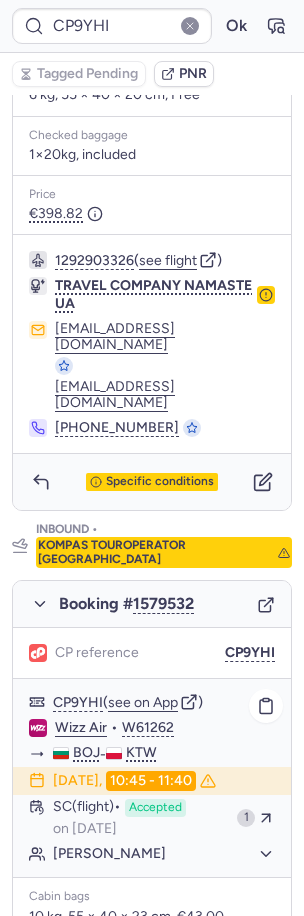 scroll, scrollTop: 1140, scrollLeft: 0, axis: vertical 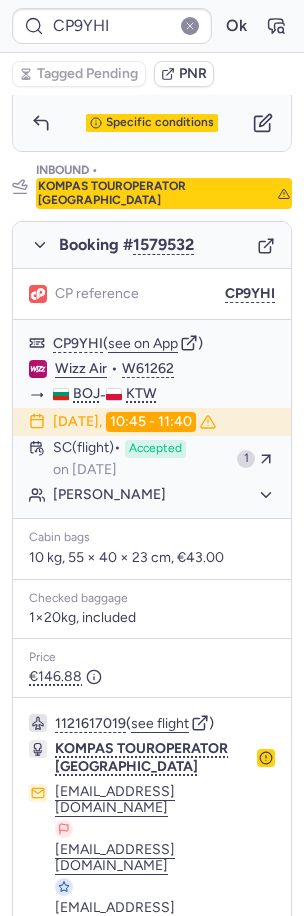 click on "CP9YHI  Ok  Tagged Pending PNR PNR linked to 2 bookings Outbound : TRAVEL COMPANY NAMASTE UA Inbound : KOMPAS TOUROPERATOR POLAND Booker information [PERSON_NAME]  ( see on MyTrip  )  [PERSON_NAME][EMAIL_ADDRESS][DOMAIN_NAME] [DATE] 14:19 [DOMAIN_NAME] Outbound •  TRAVEL COMPANY NAMASTE UA  Booking # 1579531 CP reference CP9YHI Supplier booking ID CZ041417 CP9YHI  ( see on App )  Electra Airlines  •  1L501 KTW  -  BOJ [DATE]  20:50 - 23:45 SC   (flight)  Accepted  on [DATE] 1 [PERSON_NAME]   Cabin bags  6 kg, 55 × 40 × 20 cm, Free Checked baggage 1×20kg, included Price €398.82  1292903326  ( see [MEDICAL_DATA] COMPANY NAMASTE UA [EMAIL_ADDRESS][DOMAIN_NAME] [EMAIL_ADDRESS][DOMAIN_NAME] [PHONE_NUMBER] Specific conditions Inbound •  KOMPAS TOUROPERATOR POLAND  Booking # 1579532 CP reference CP9YHI CP9YHI  ( see on App )  Wizz Air  •  W61262 BOJ  -  KTW [DATE]  10:45 - 11:40 SC   (flight)  Accepted  on [DATE] 1 [PERSON_NAME] bags  10 kg, 55 × 40 × 23 cm, €43.00  (" 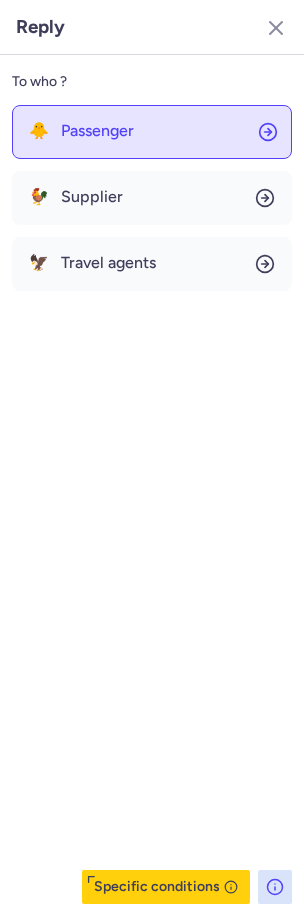 click on "🐥 Passenger" 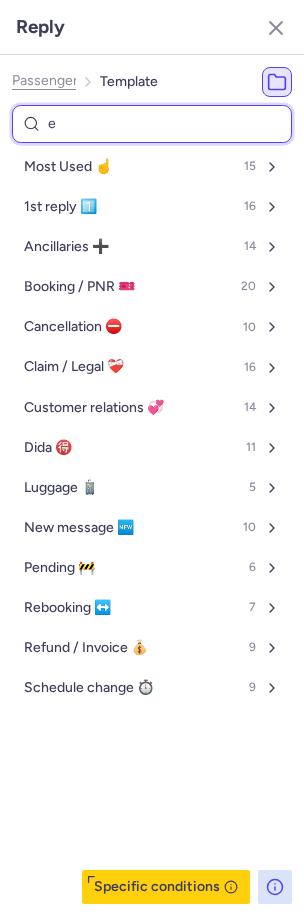 type on "en" 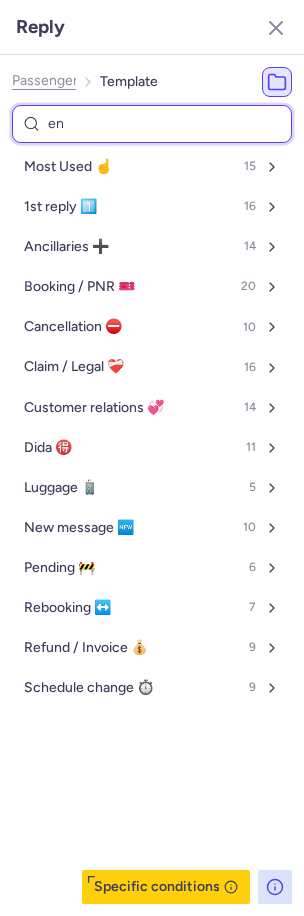 select on "en" 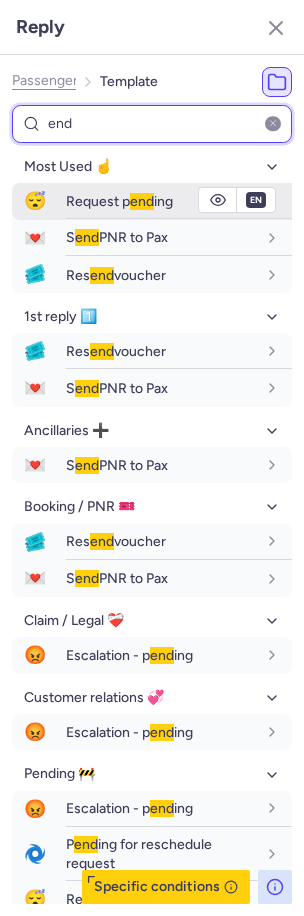 type on "end" 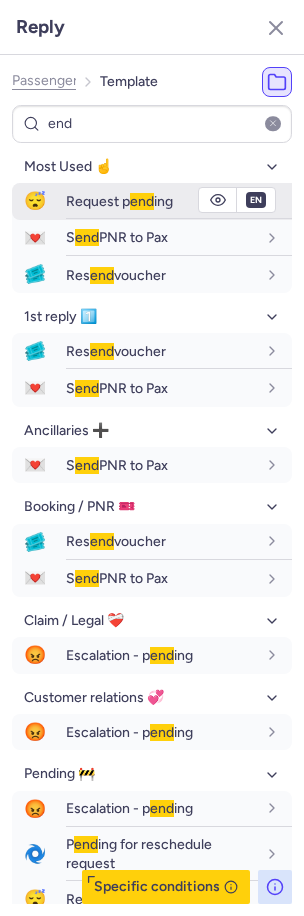 click on "end" at bounding box center [142, 201] 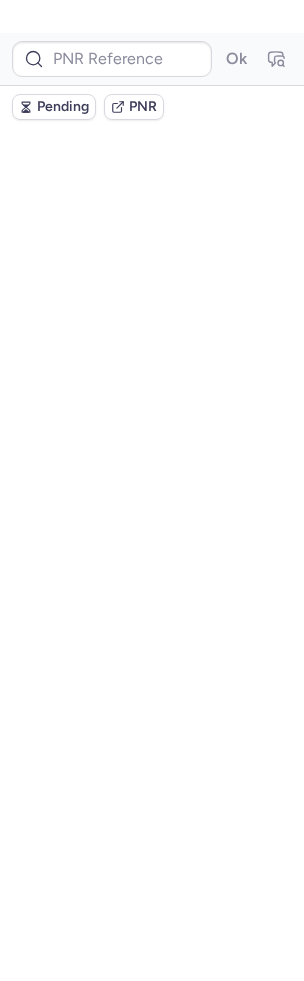 scroll, scrollTop: 0, scrollLeft: 0, axis: both 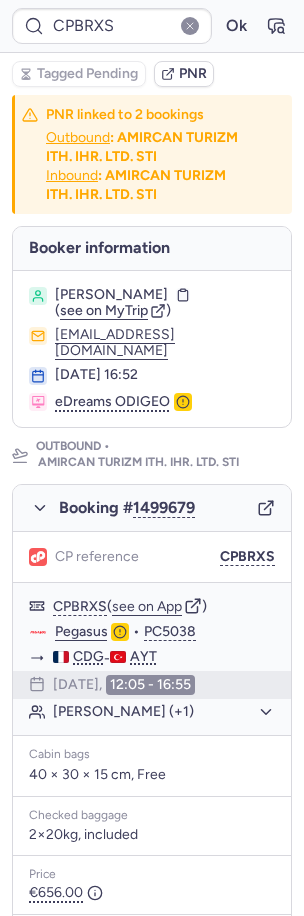 type on "CP3MJ4" 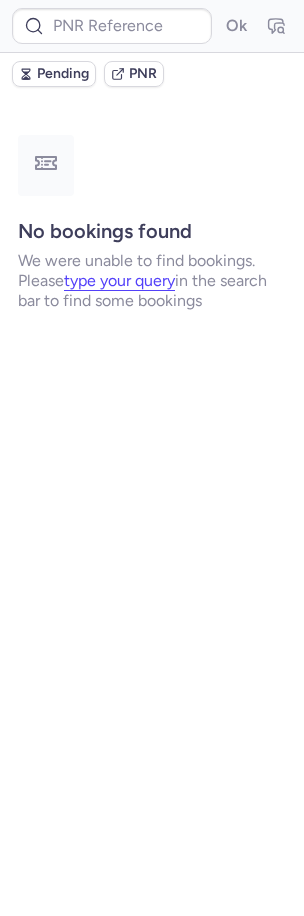 type on "CPBRXS" 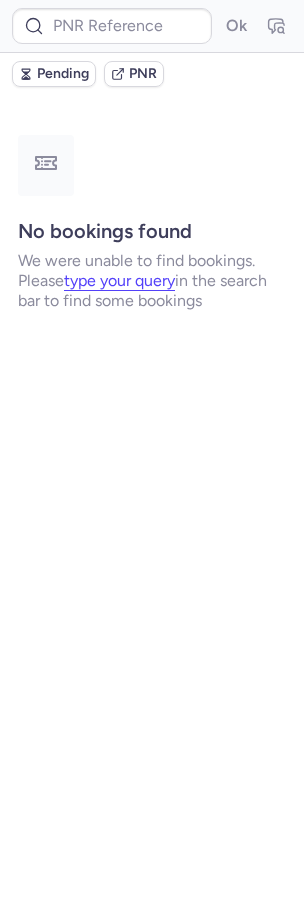 type on "CPBRXS" 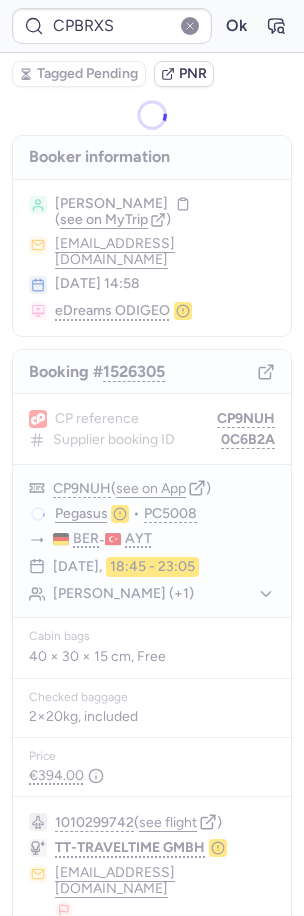 type on "CP95TZ" 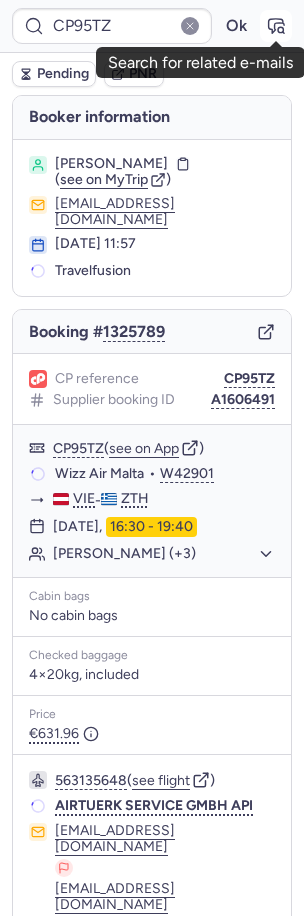 click at bounding box center [276, 26] 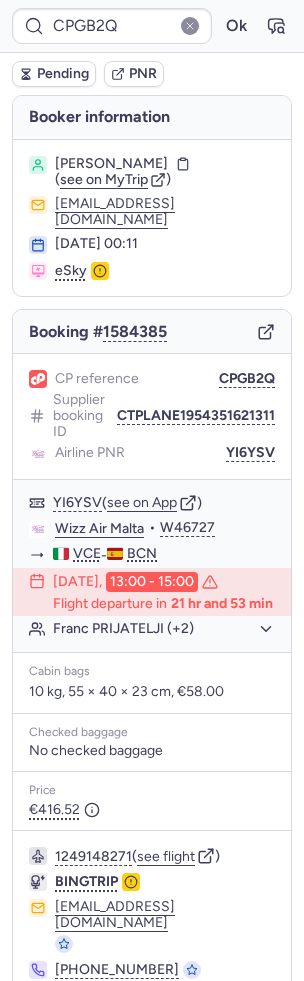 type on "CPMG3T" 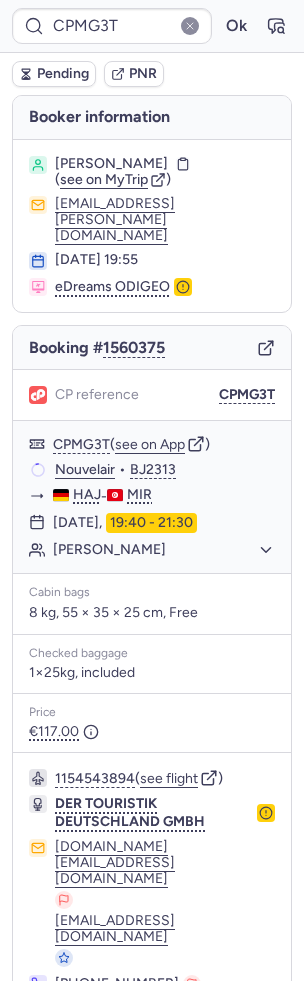 click on "CPMG3T  Ok" at bounding box center (152, 26) 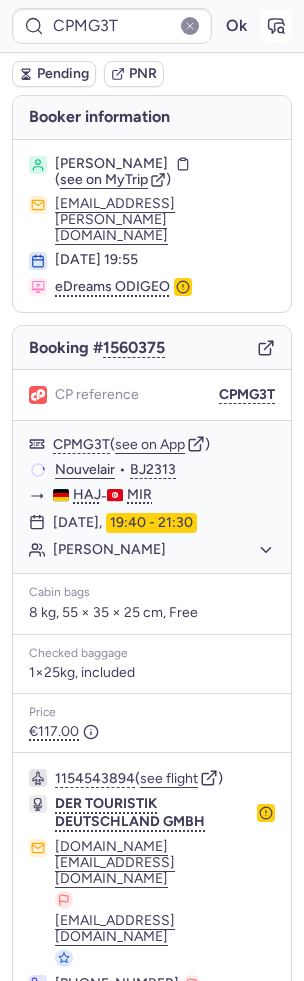 click 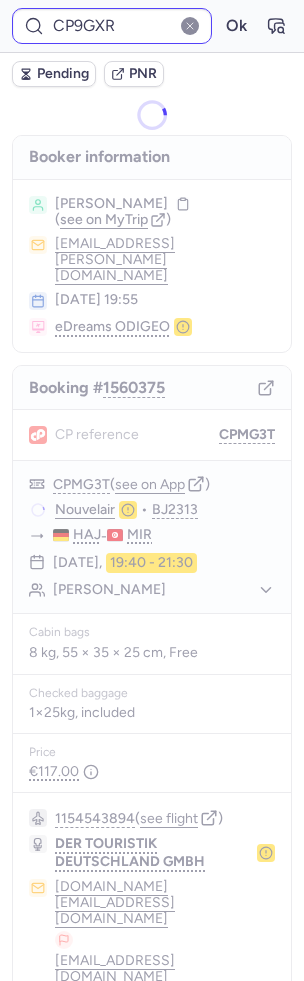 type on "CP9YHI" 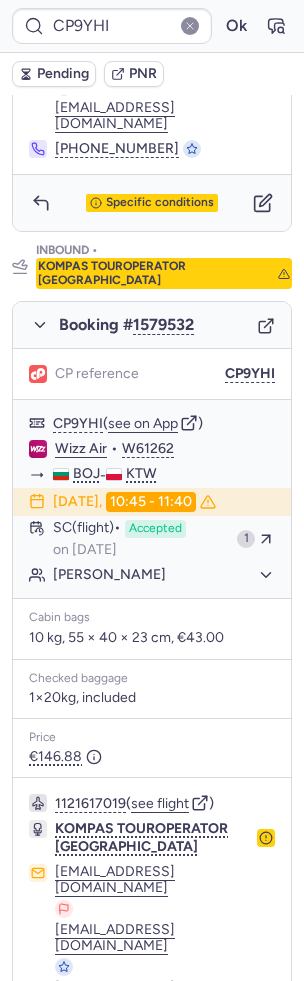 scroll, scrollTop: 1076, scrollLeft: 0, axis: vertical 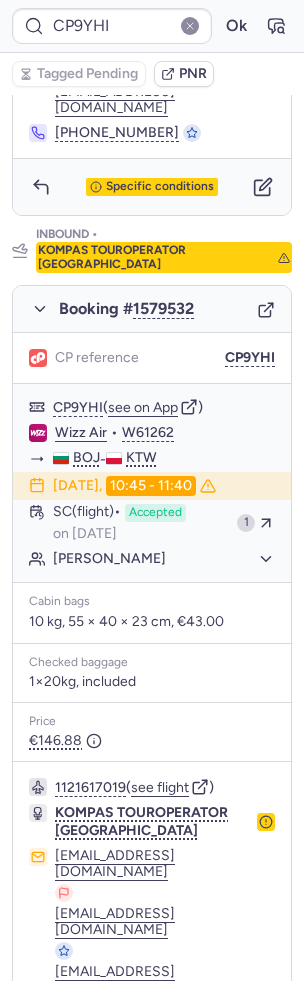 click 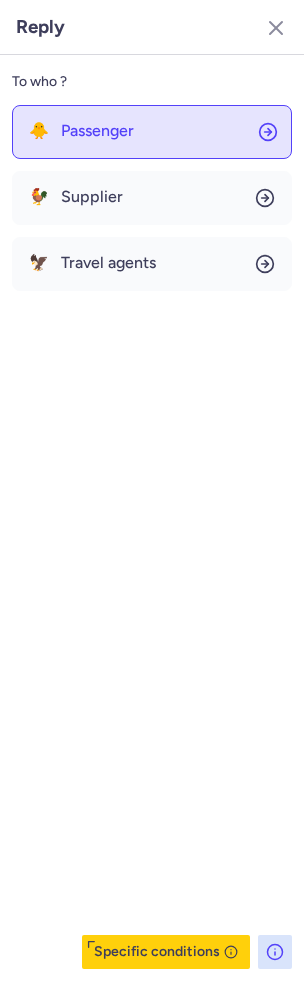 click on "🐥 Passenger" 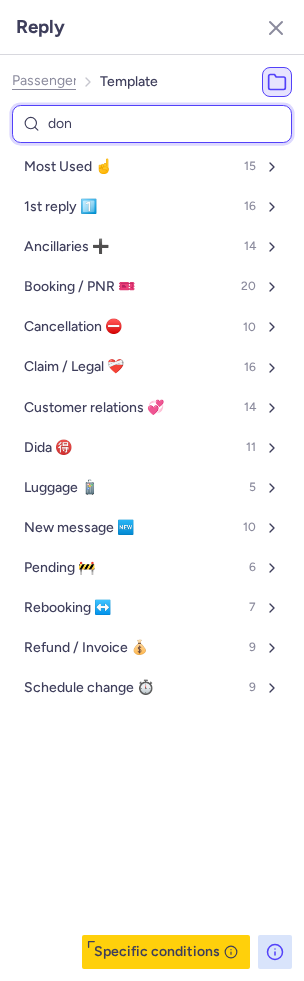 type on "done" 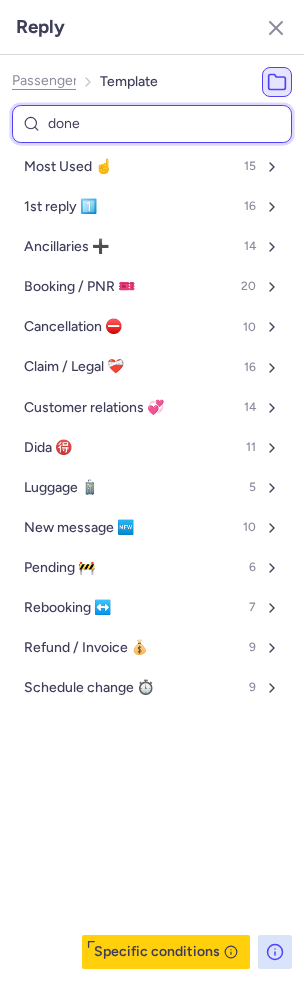 select on "en" 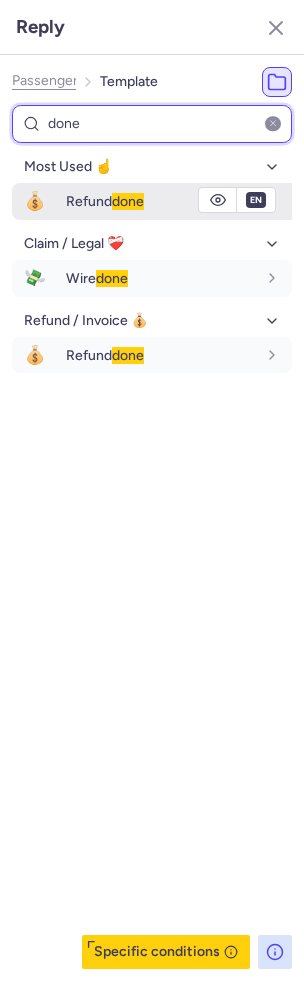 type on "done" 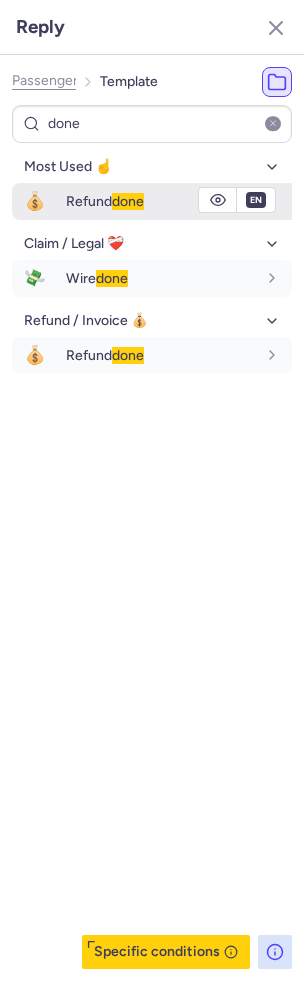 click on "done" at bounding box center (128, 201) 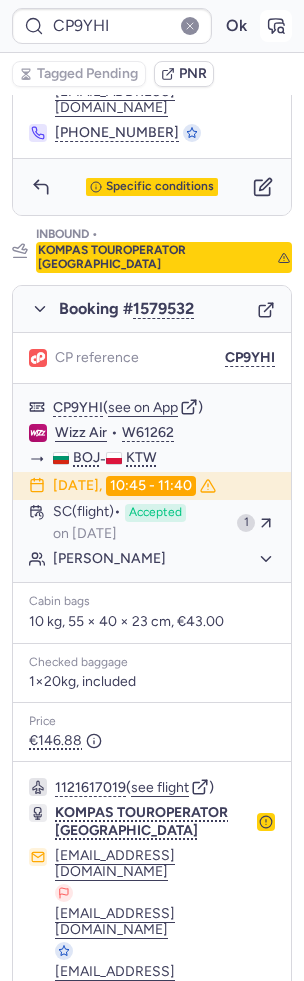 click at bounding box center (276, 26) 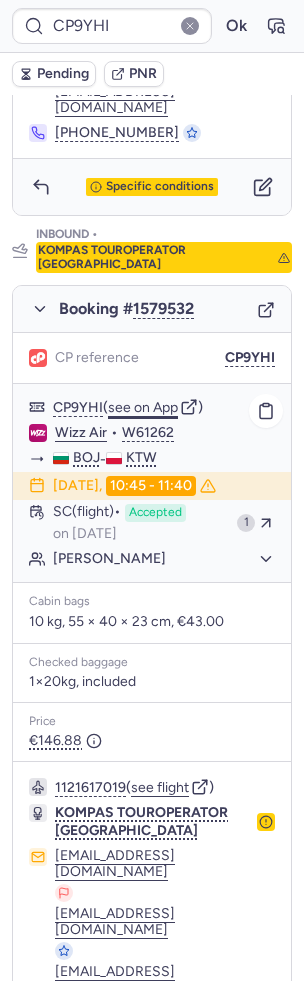 click on "see on App" 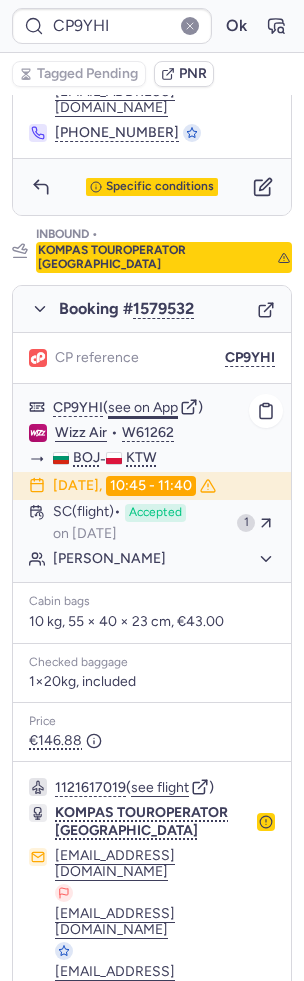 type on "CPUJRZ" 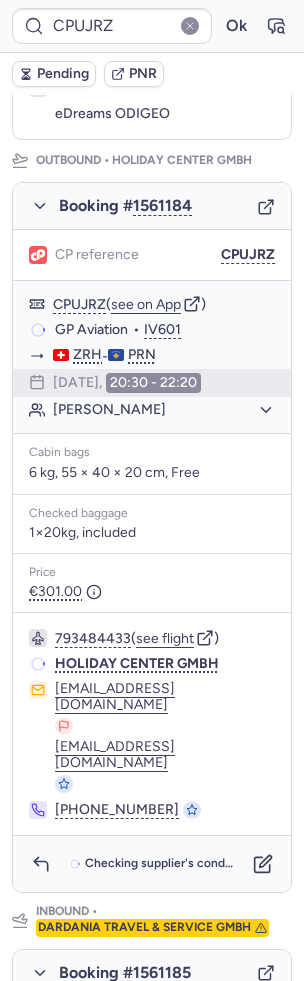 scroll, scrollTop: 303, scrollLeft: 0, axis: vertical 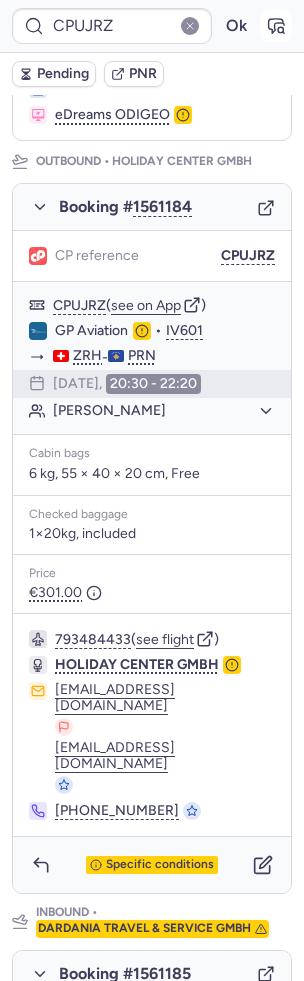 click at bounding box center [276, 26] 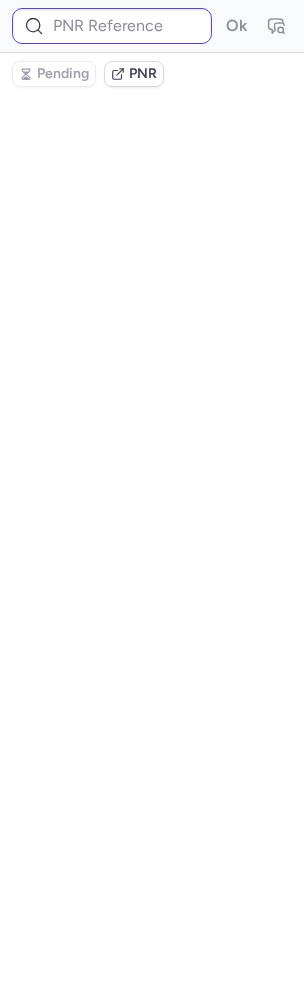 scroll, scrollTop: 0, scrollLeft: 0, axis: both 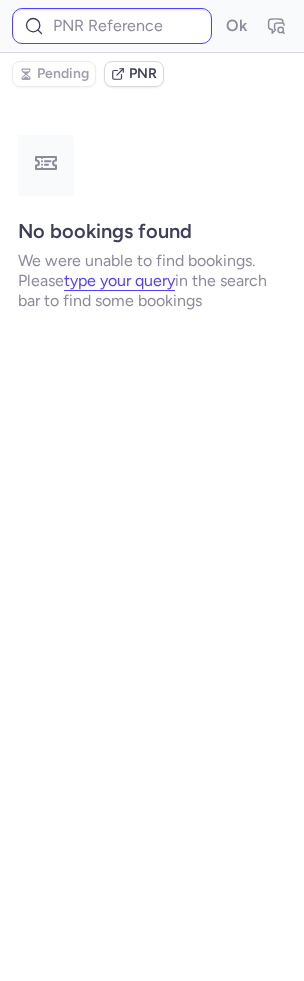 type on "CPUJRZ" 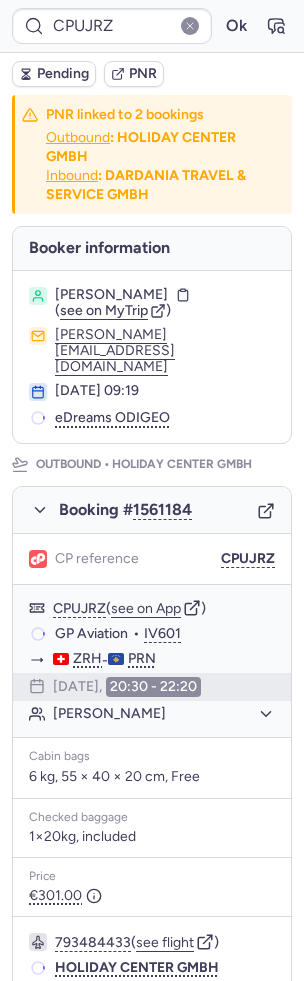 scroll, scrollTop: 916, scrollLeft: 0, axis: vertical 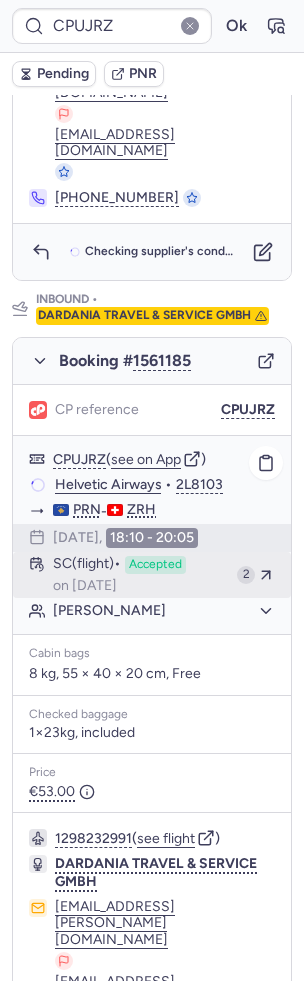 click on "SC   (flight)  Accepted  on [DATE]" at bounding box center (141, 575) 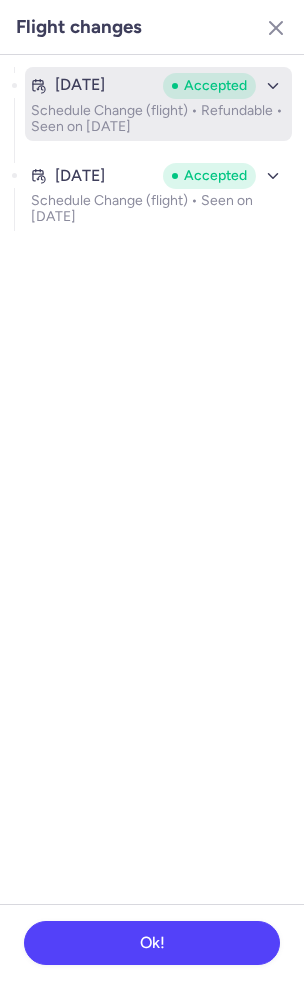 click on "Schedule Change (flight) • Refundable • Seen on [DATE]" at bounding box center (158, 119) 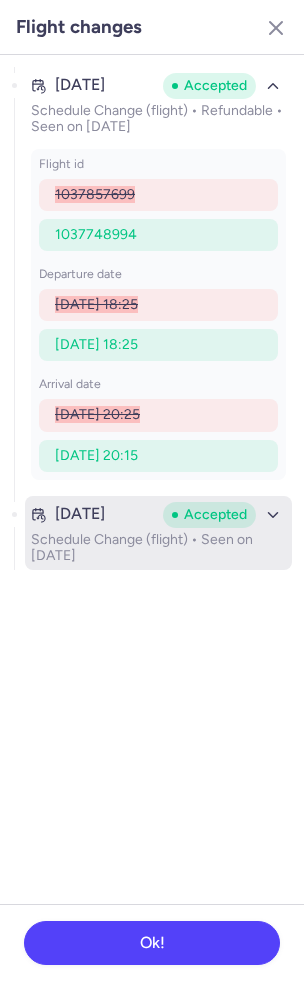 click on "Schedule Change (flight) •  Seen on [DATE]" at bounding box center [158, 548] 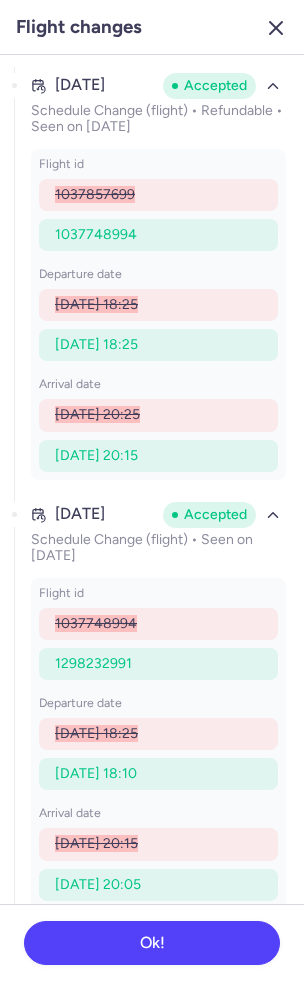 click 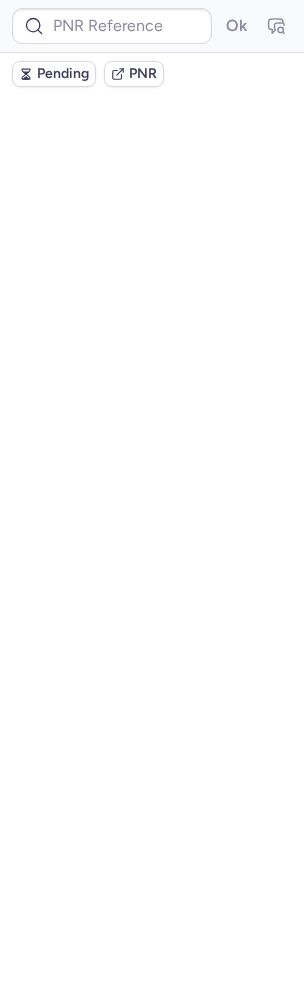 scroll, scrollTop: 0, scrollLeft: 0, axis: both 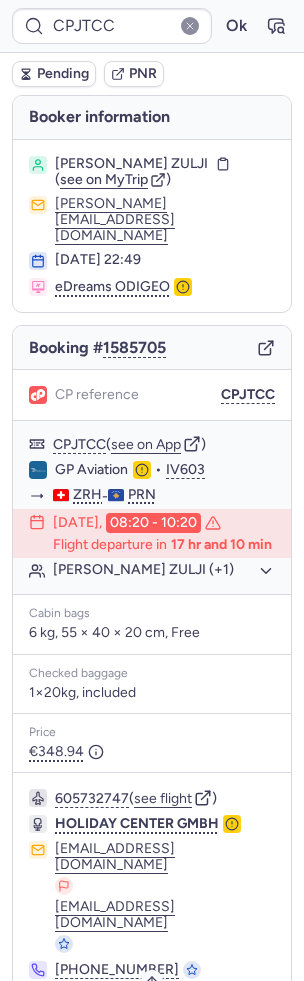click on "Specific conditions" at bounding box center (160, 1025) 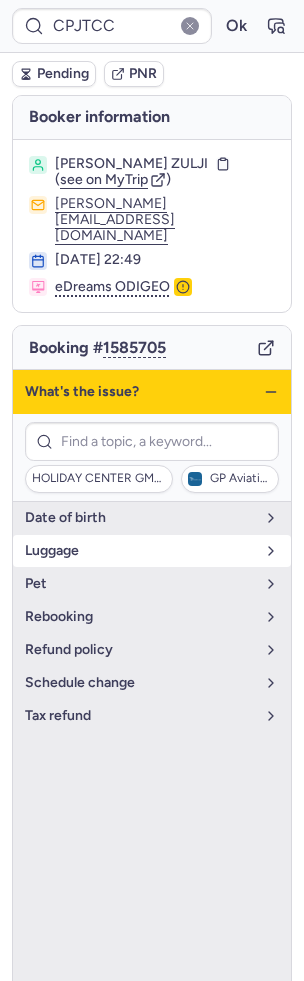 click on "luggage" at bounding box center (140, 551) 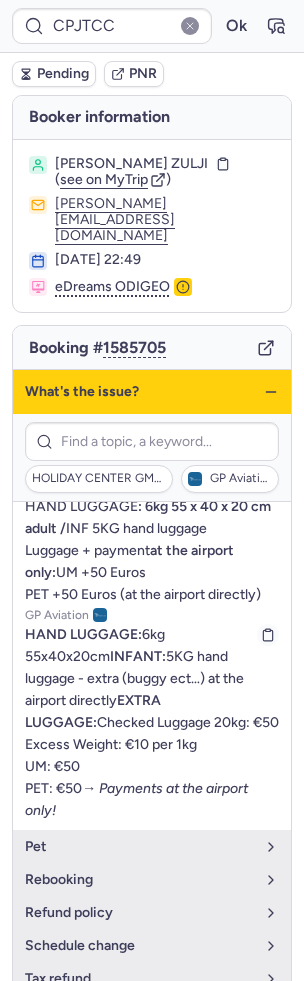 scroll, scrollTop: 140, scrollLeft: 0, axis: vertical 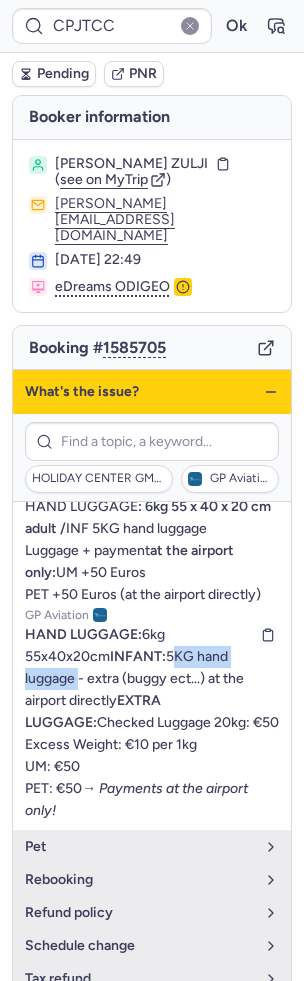 drag, startPoint x: 82, startPoint y: 644, endPoint x: 196, endPoint y: 636, distance: 114.28036 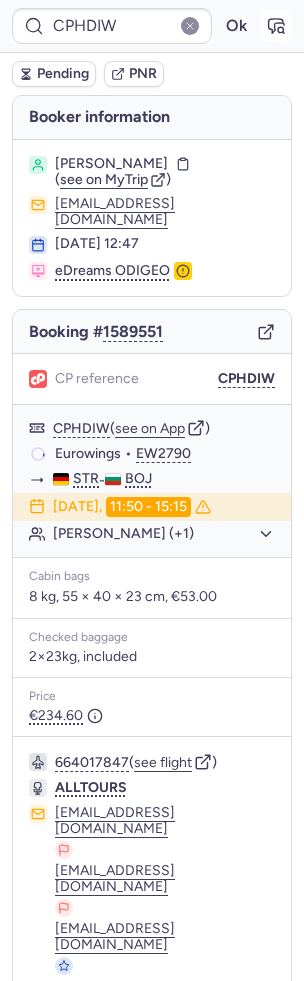 click 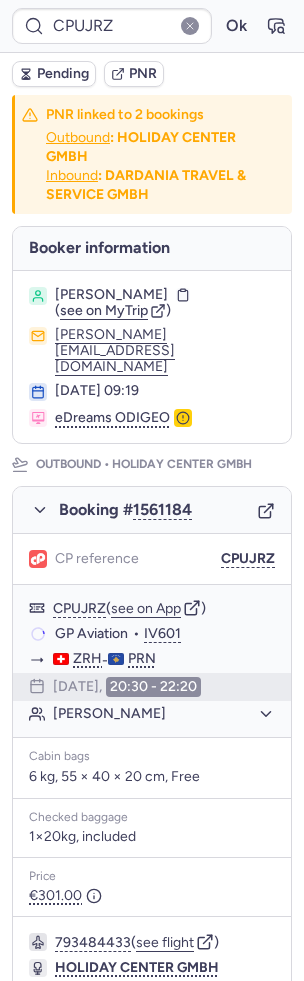 type on "CPH2KJ" 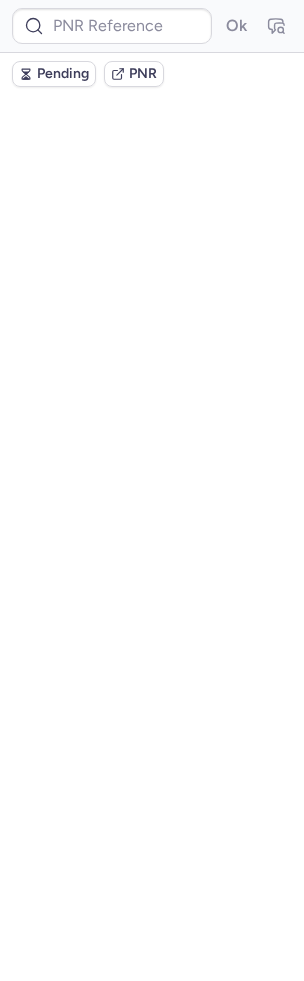 scroll, scrollTop: 0, scrollLeft: 0, axis: both 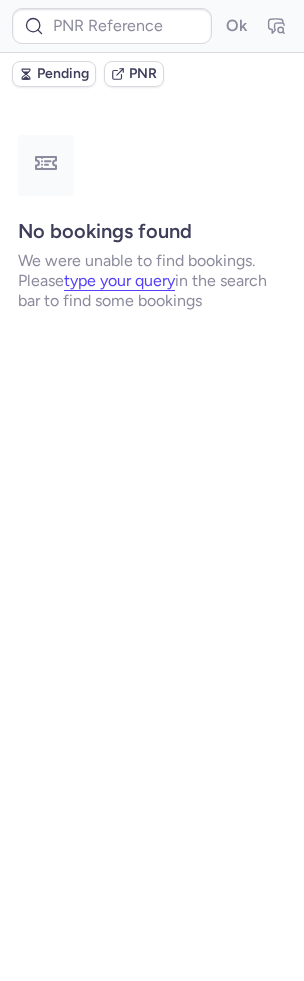 type on "CP9GXR" 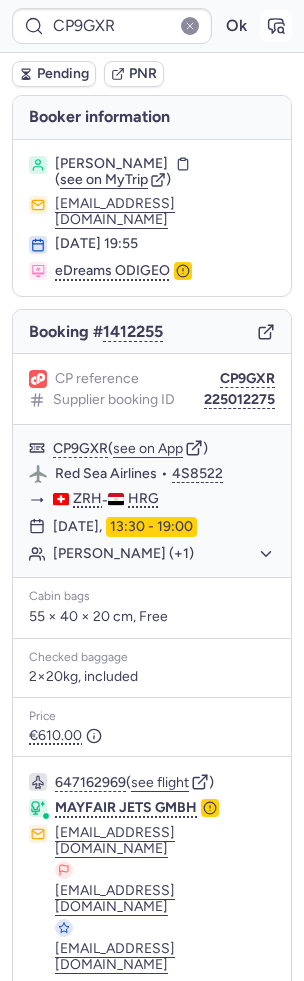 click 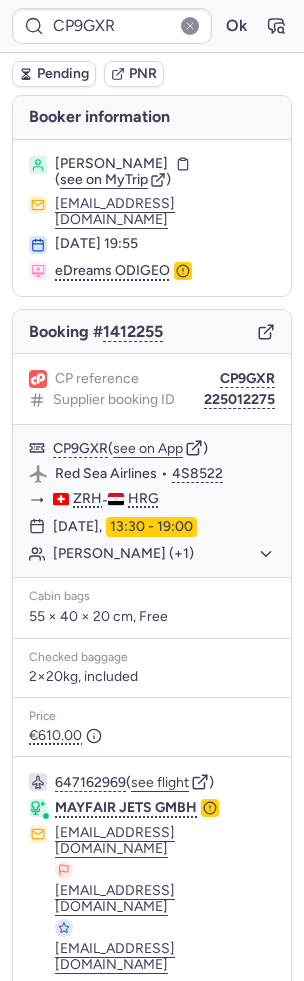 type on "CP4XDD" 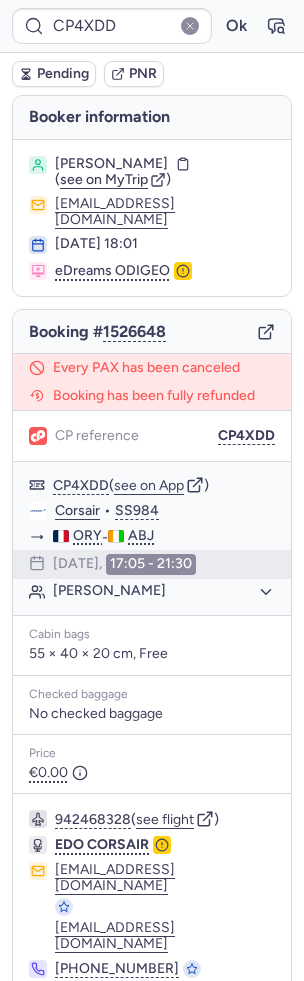scroll, scrollTop: 11, scrollLeft: 0, axis: vertical 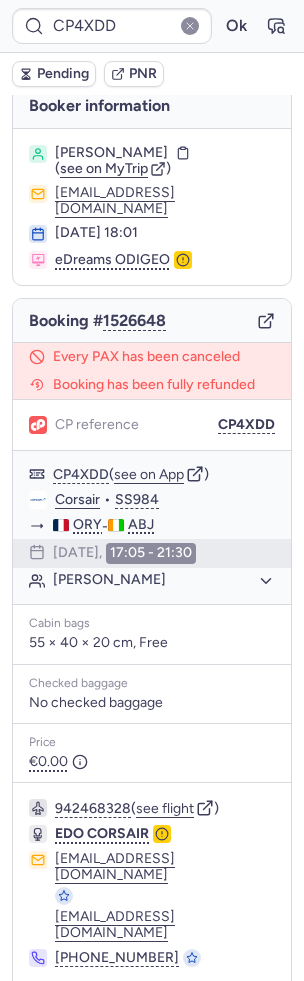 click 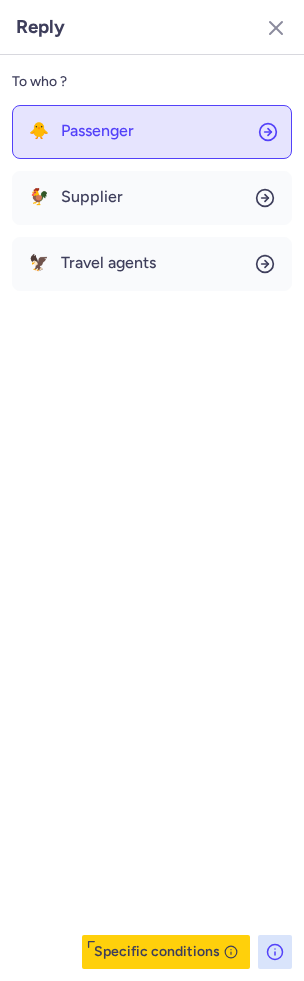 click on "🐥 Passenger" 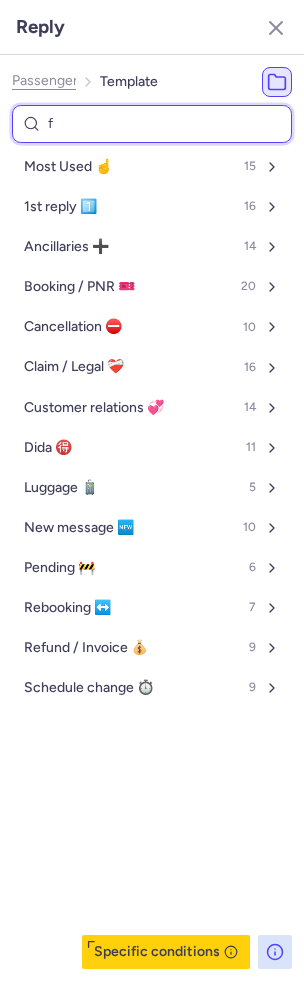 type on "fo" 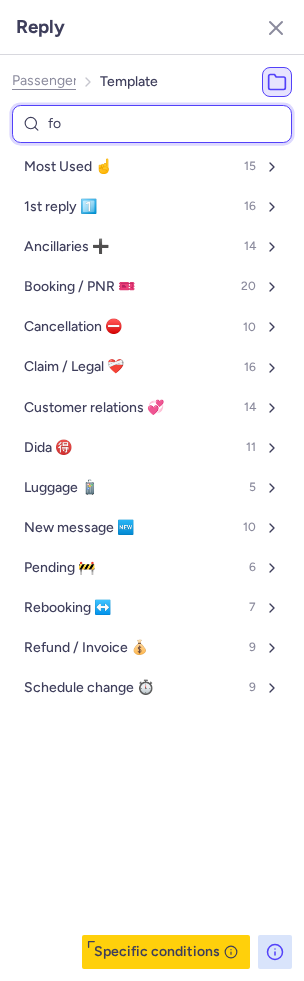 select on "en" 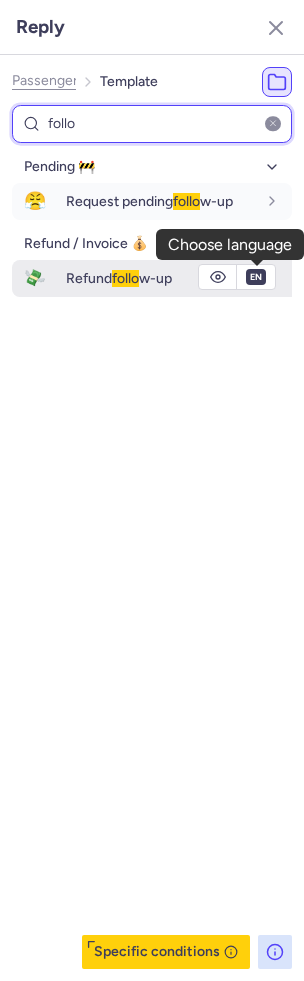 type on "follo" 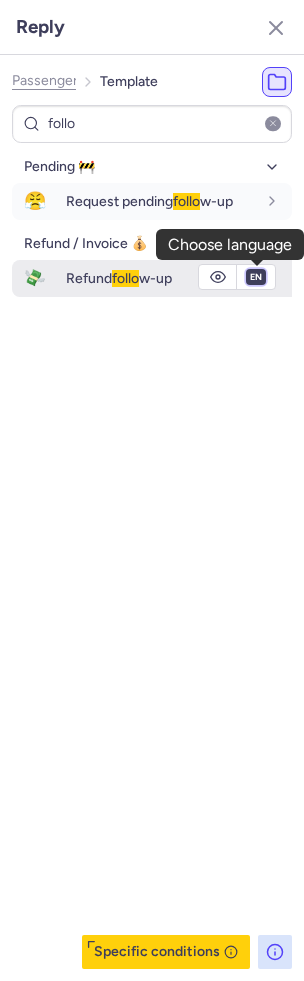 click on "fr en de nl pt es it ru" at bounding box center (256, 277) 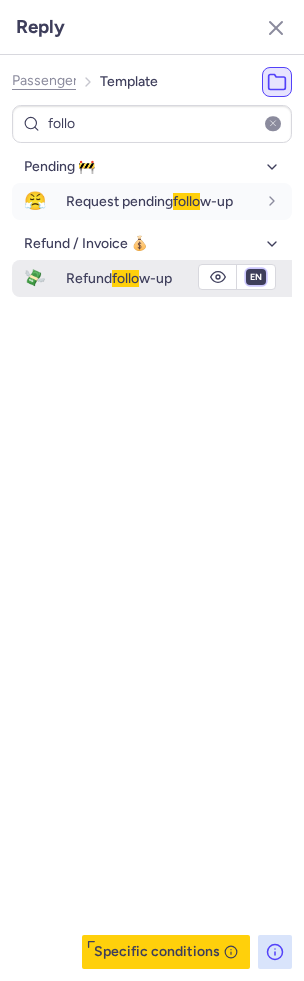 select on "fr" 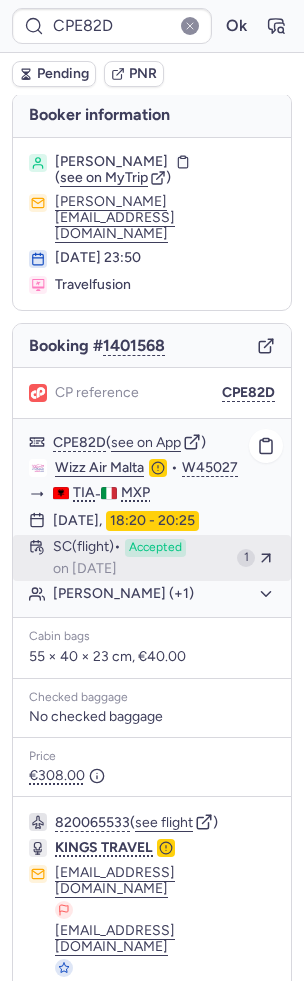 scroll, scrollTop: 26, scrollLeft: 0, axis: vertical 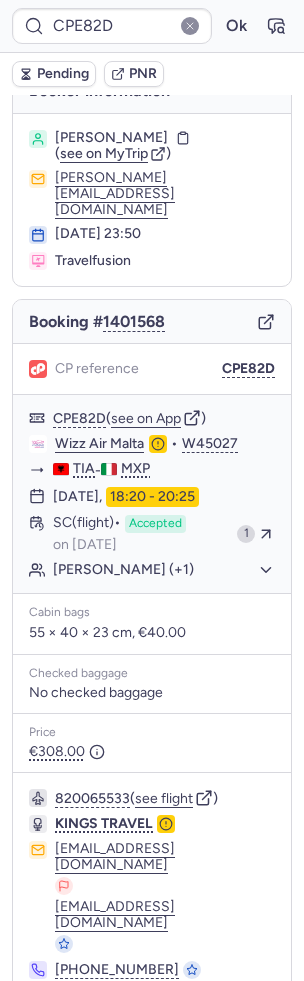 click on "Pending" at bounding box center [63, 74] 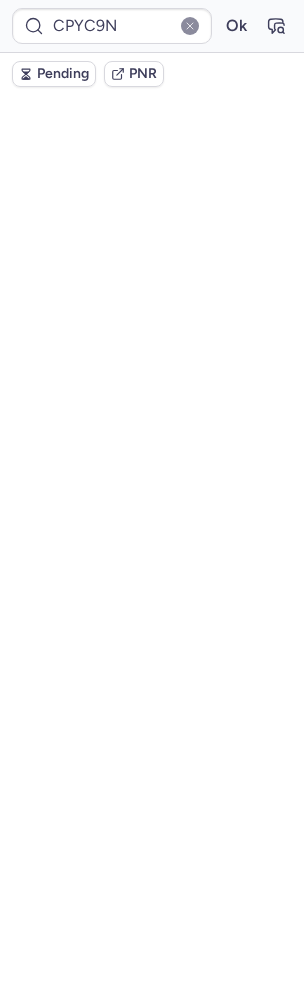 scroll, scrollTop: 106, scrollLeft: 0, axis: vertical 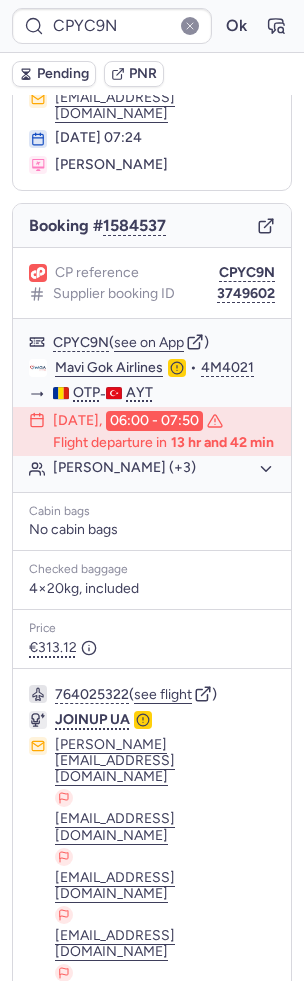 type on "CPMG3T" 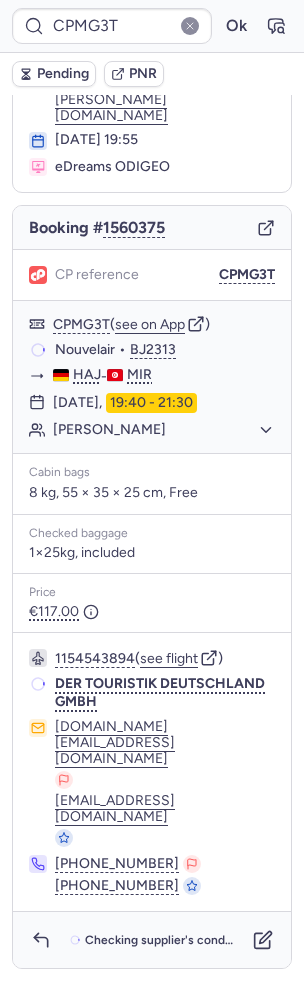 scroll, scrollTop: 0, scrollLeft: 0, axis: both 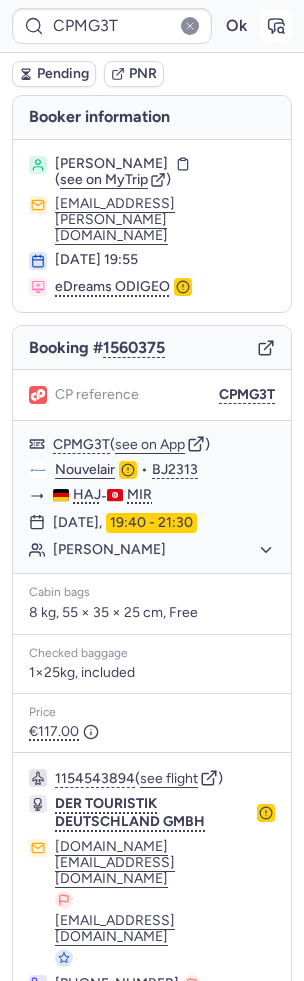 click 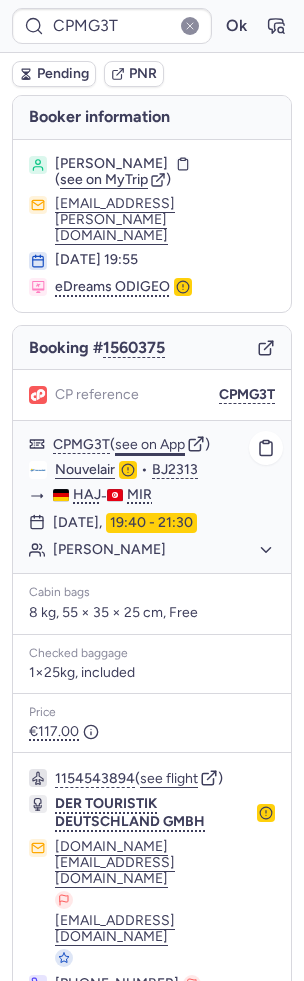 click on "see on App" 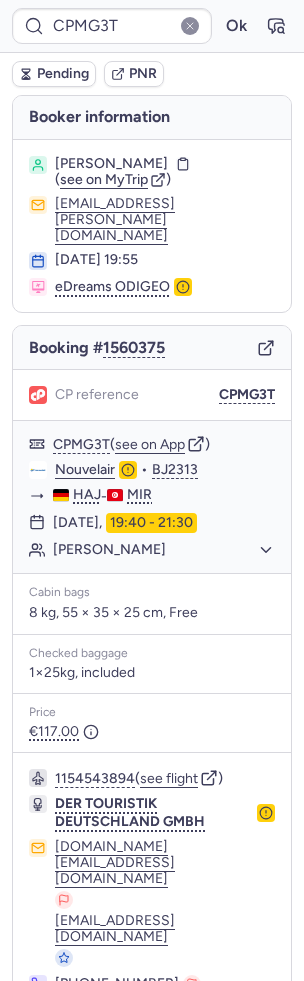 click 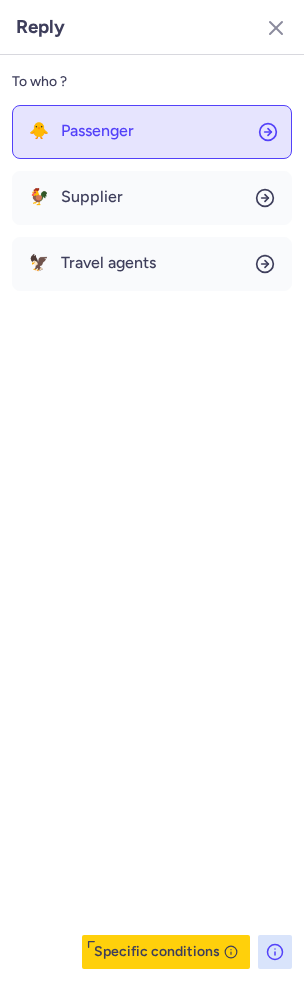 click on "🐥 Passenger" 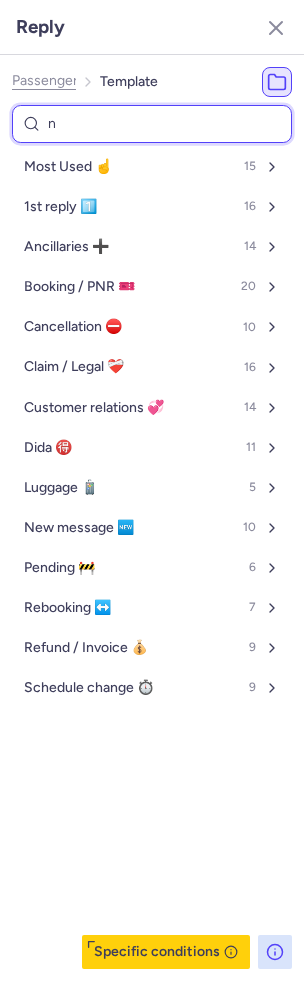 type on "ne" 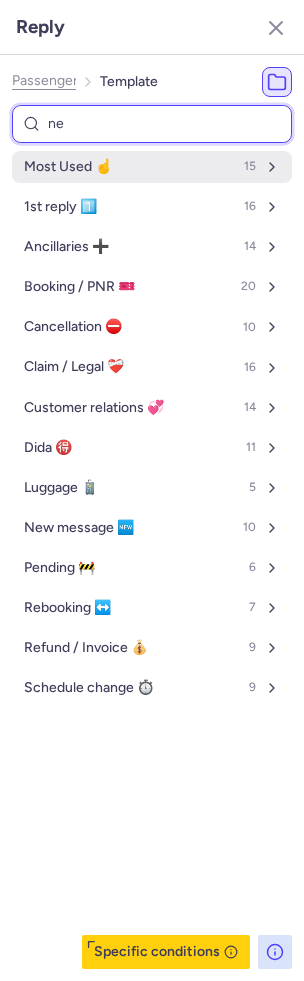 select on "de" 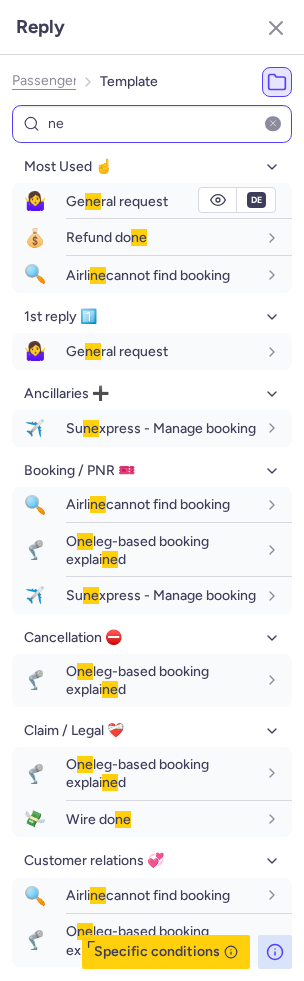 drag, startPoint x: 152, startPoint y: 207, endPoint x: 130, endPoint y: 132, distance: 78.160095 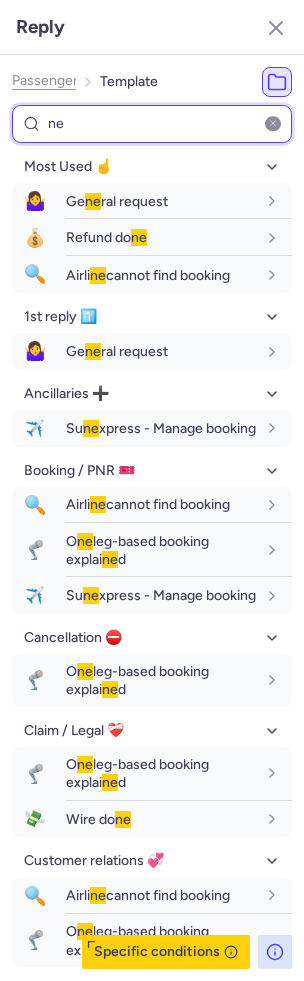 click on "ne" at bounding box center [152, 124] 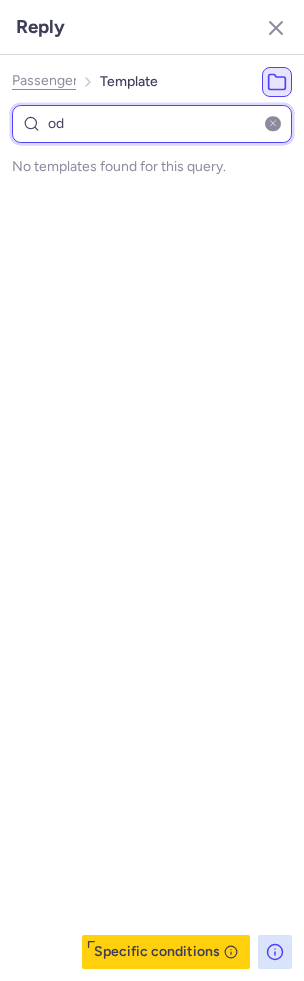 type on "o" 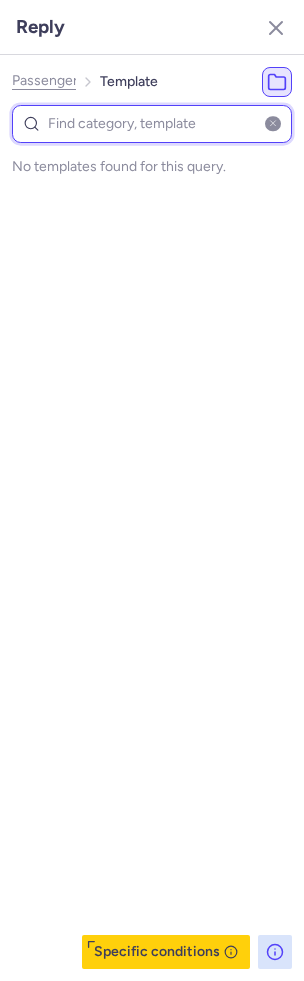 type on "d" 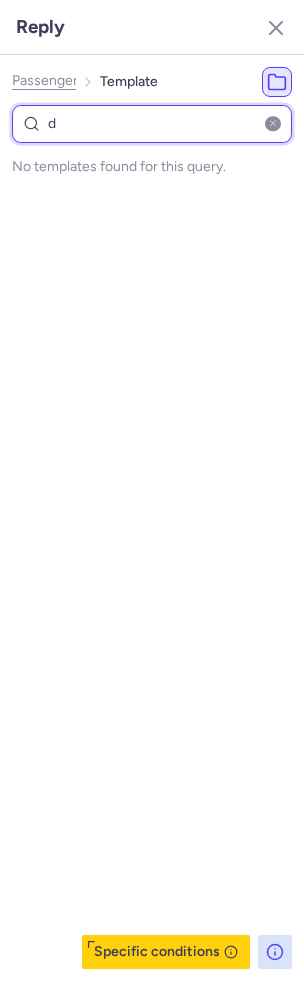 select on "de" 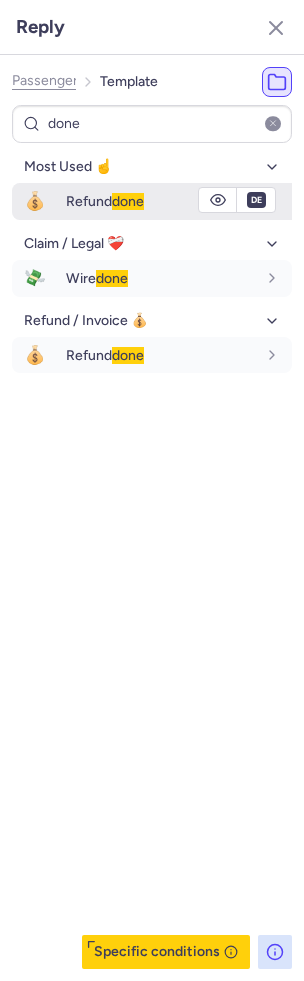 click on "Refund  done" at bounding box center [161, 201] 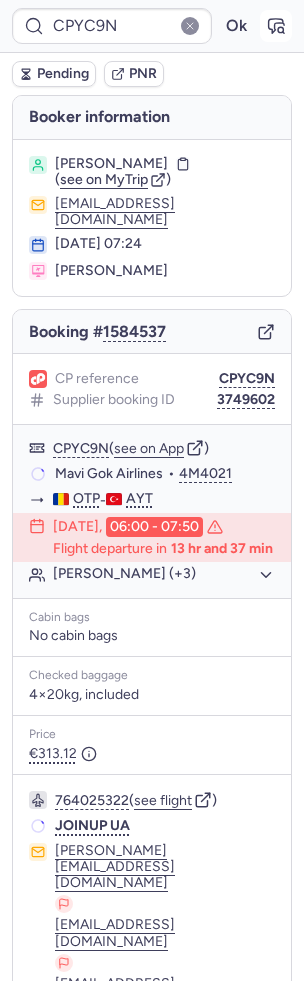 click 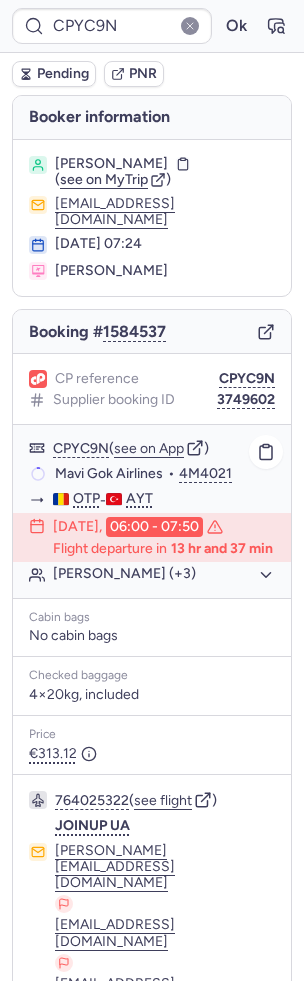 scroll, scrollTop: 225, scrollLeft: 0, axis: vertical 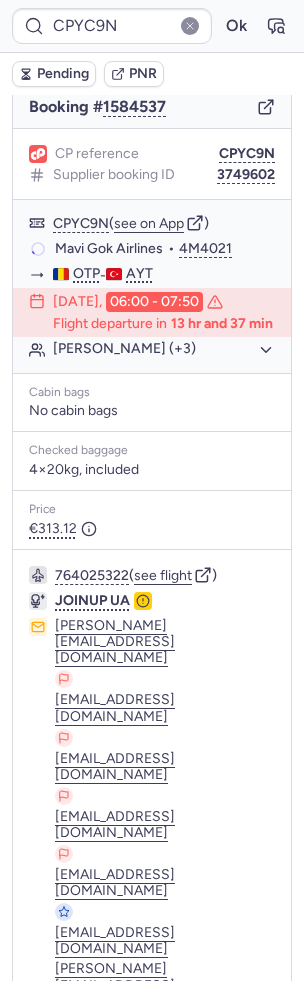 click on "Checking supplier's conditions..." at bounding box center [152, 1265] 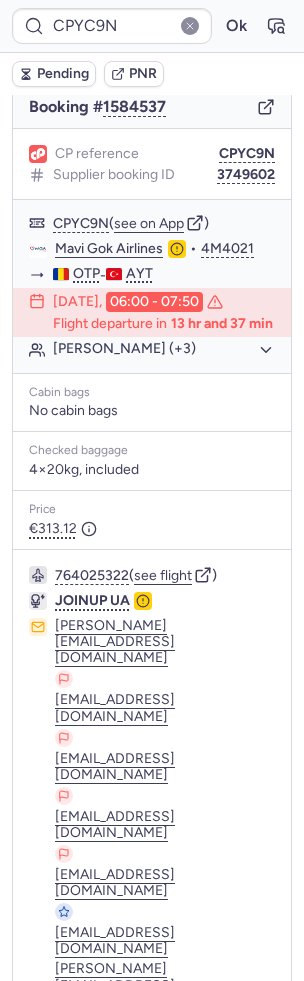 click on "Specific conditions" at bounding box center [160, 1266] 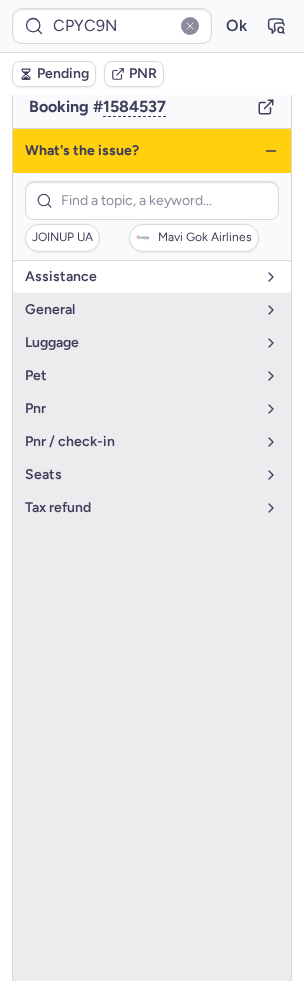 click on "assistance" at bounding box center [140, 277] 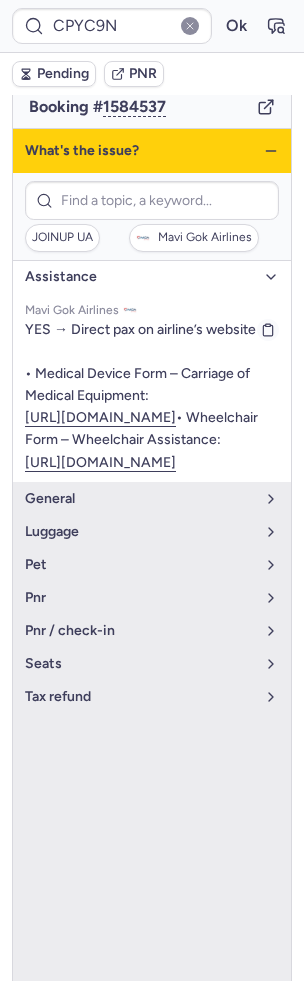drag, startPoint x: 17, startPoint y: 501, endPoint x: 221, endPoint y: 560, distance: 212.36055 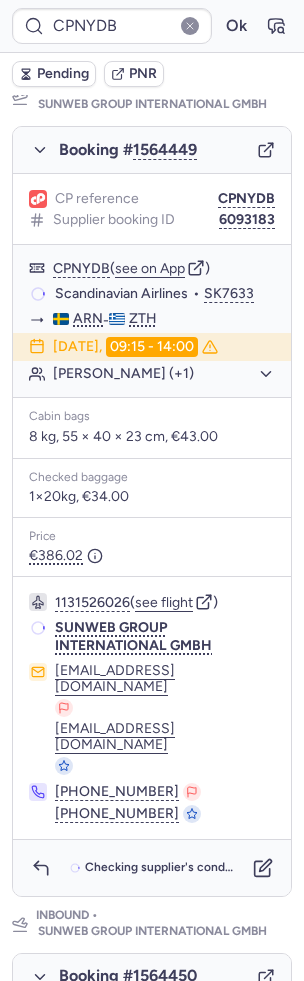 scroll, scrollTop: 356, scrollLeft: 0, axis: vertical 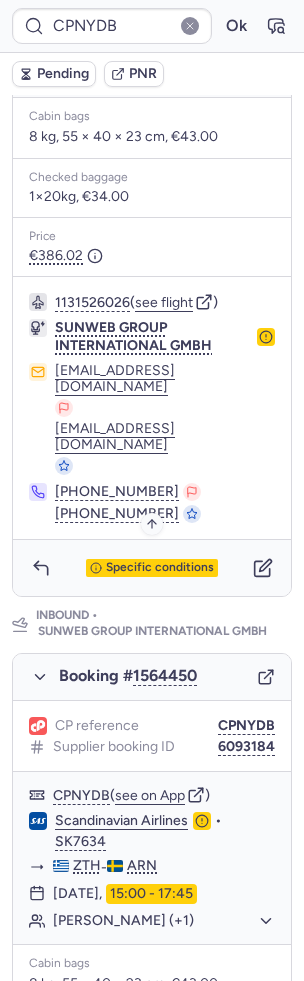 click on "Specific conditions" at bounding box center [160, 568] 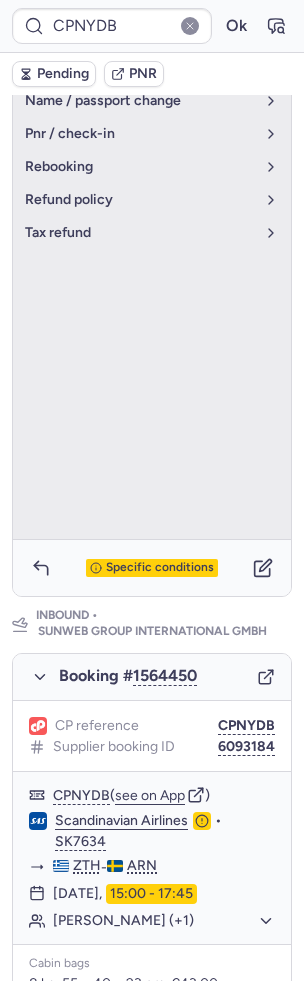 scroll, scrollTop: 144, scrollLeft: 0, axis: vertical 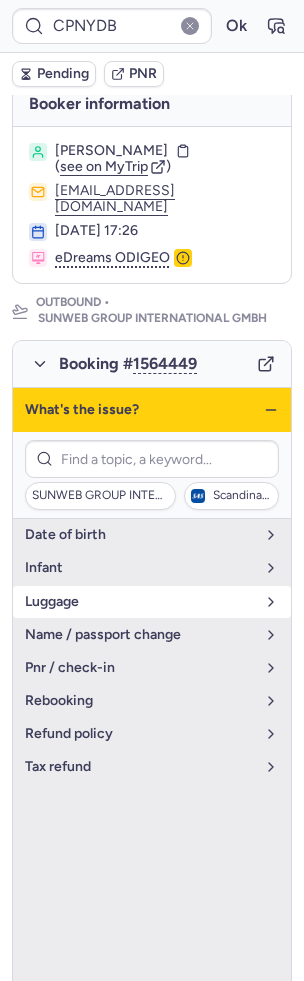 click on "luggage" at bounding box center (152, 602) 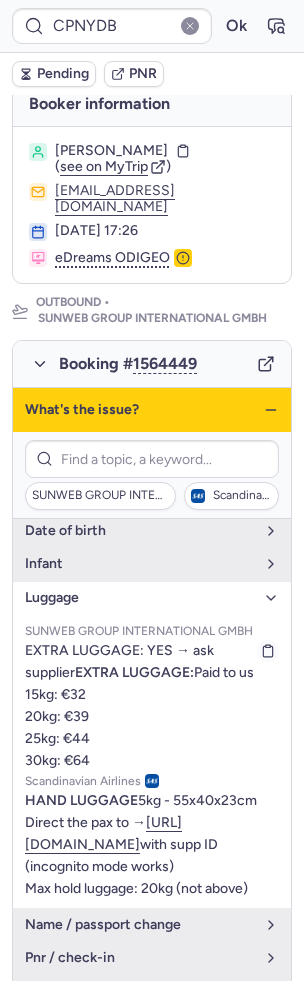 scroll, scrollTop: 85, scrollLeft: 0, axis: vertical 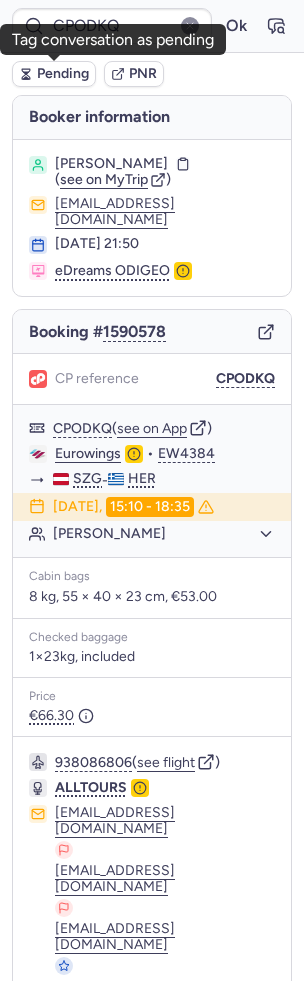 click on "Pending" at bounding box center (63, 74) 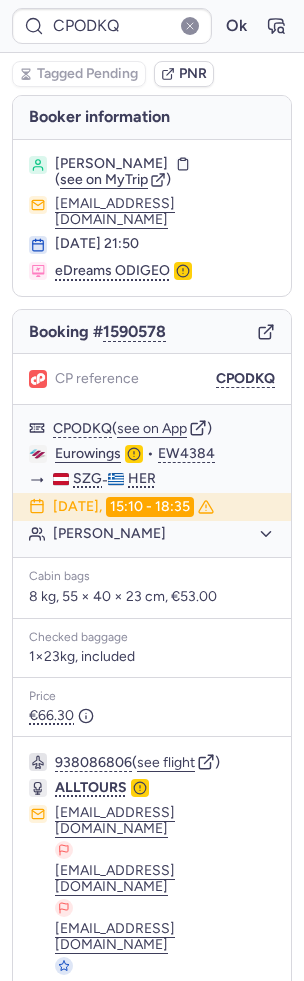 click 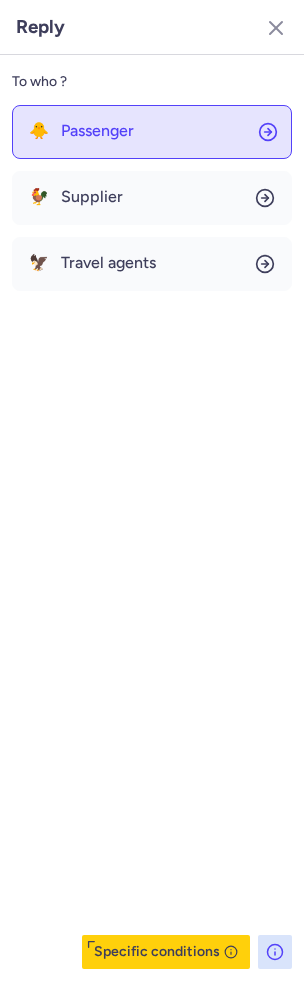 click on "🐥 Passenger" 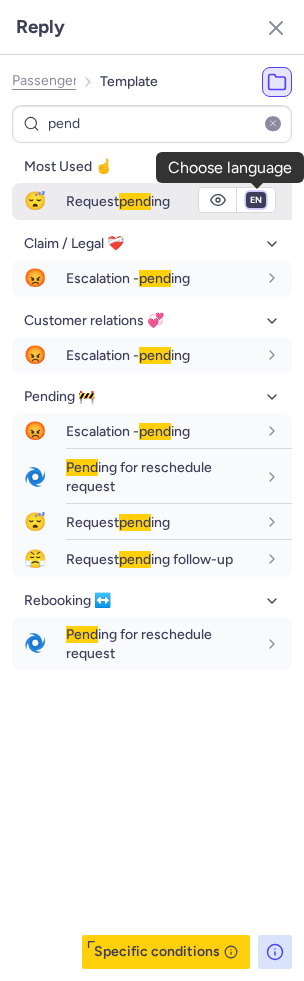 click on "fr en de nl pt es it ru" at bounding box center (256, 200) 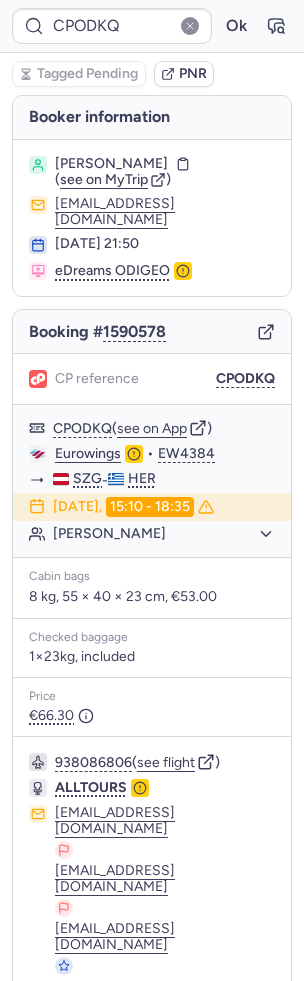 click 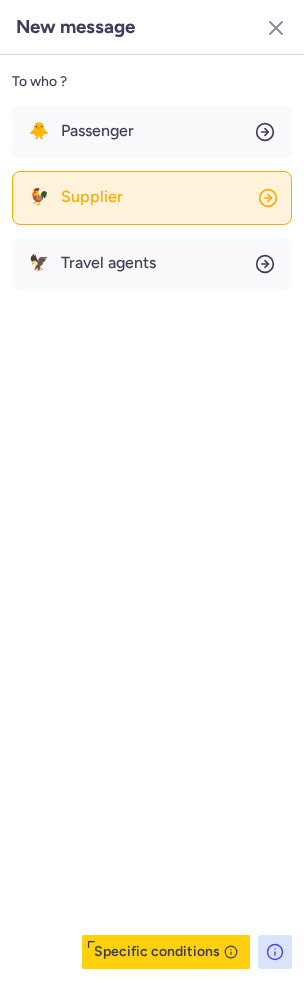 click on "Supplier" at bounding box center [92, 197] 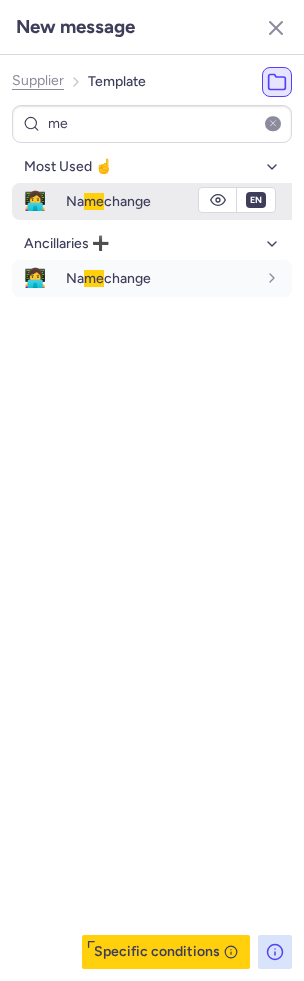 click on "Na me  change" at bounding box center [108, 201] 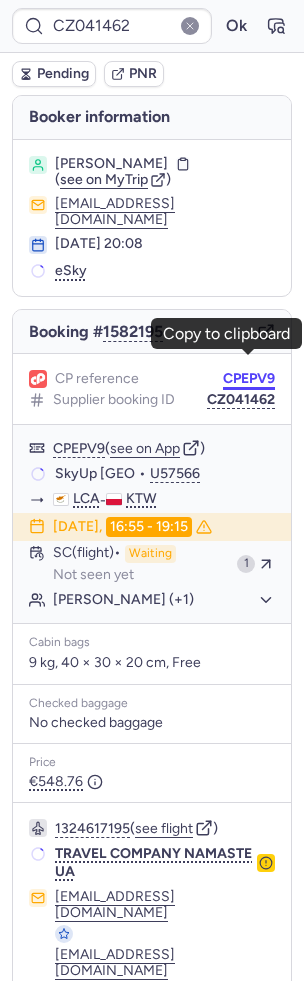 click on "CPEPV9" at bounding box center (249, 379) 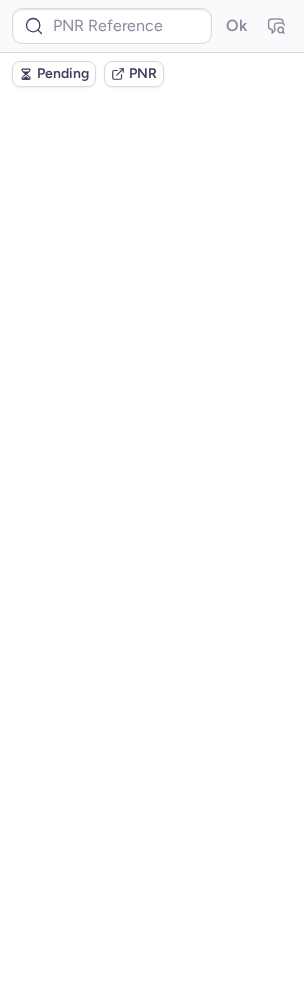 scroll, scrollTop: 0, scrollLeft: 0, axis: both 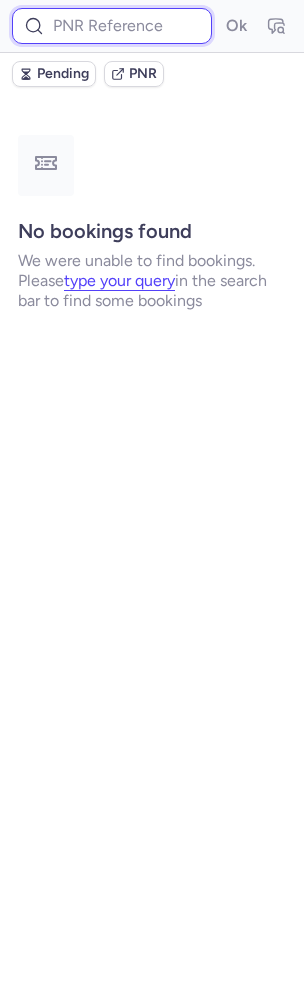 click at bounding box center (112, 26) 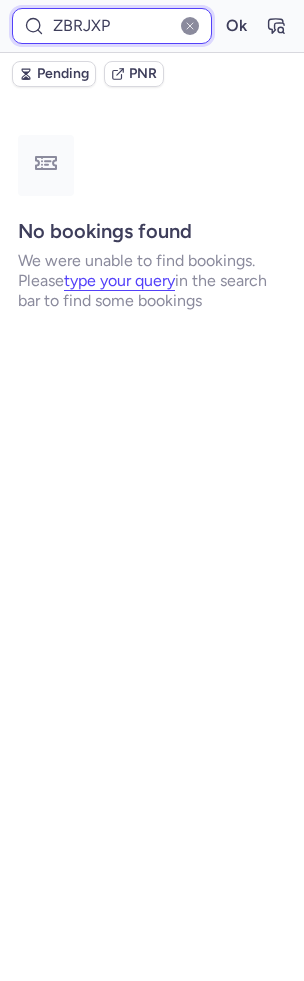 click on "Ok" at bounding box center (236, 26) 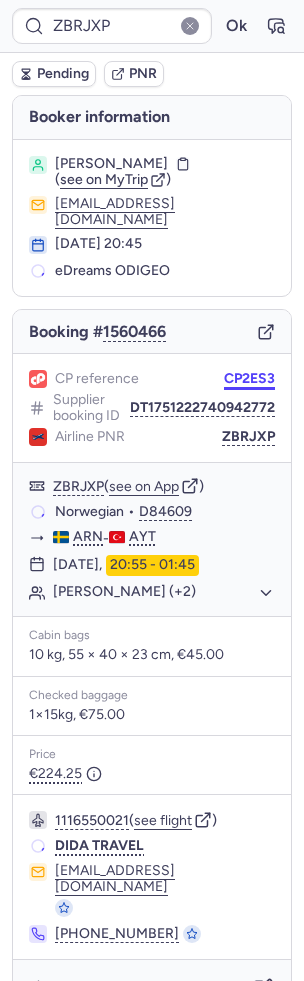 click on "CP2ES3" at bounding box center (249, 379) 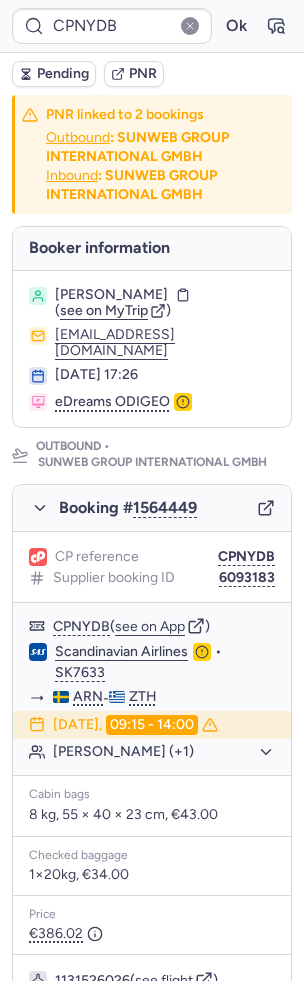click on "CP reference CPNYDB Supplier booking ID 6093183" at bounding box center [152, 567] 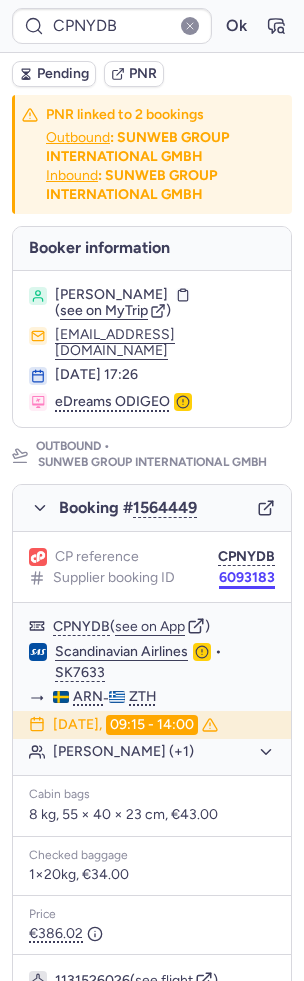 click on "6093183" at bounding box center (247, 578) 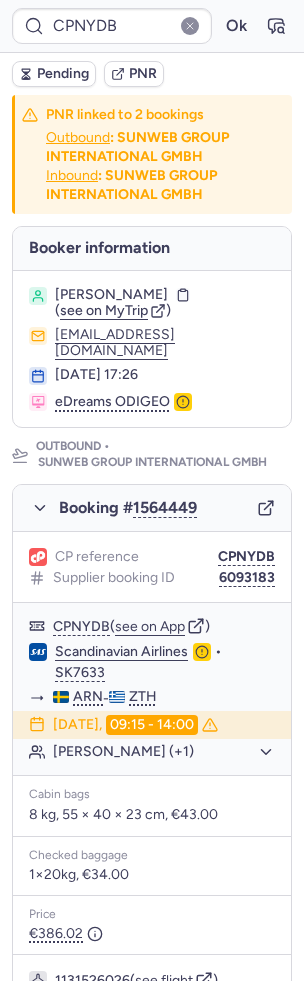 scroll, scrollTop: 730, scrollLeft: 0, axis: vertical 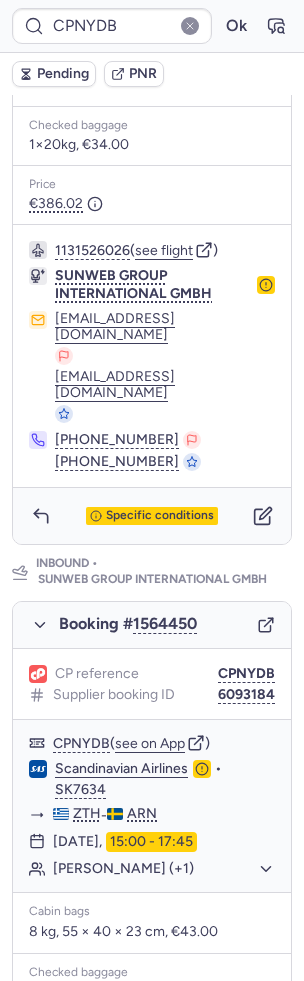 click on "CP reference CPNYDB Supplier booking ID 6093184" at bounding box center [152, 684] 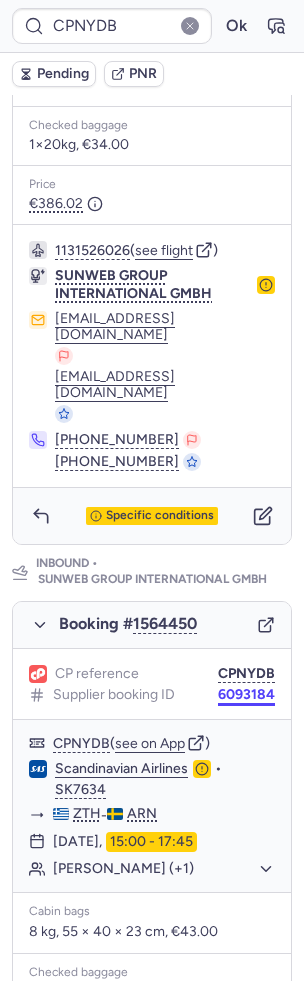 click on "6093184" at bounding box center (246, 695) 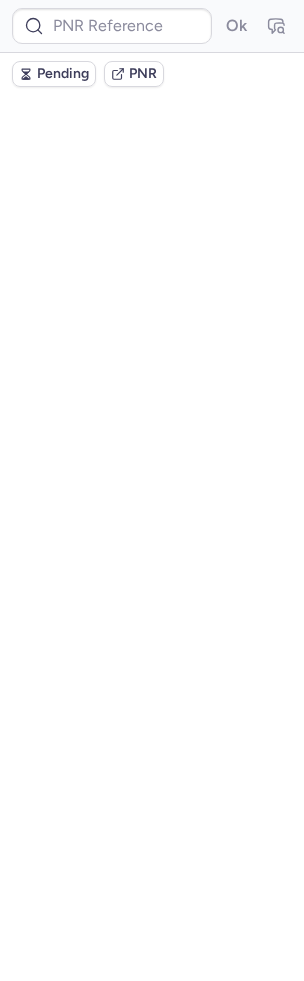 scroll, scrollTop: 0, scrollLeft: 0, axis: both 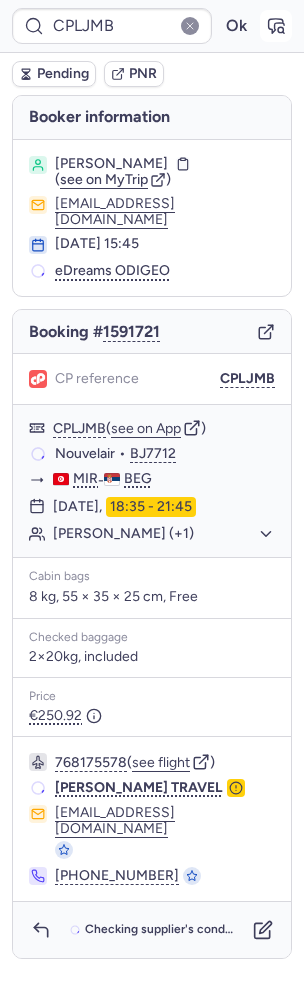 click 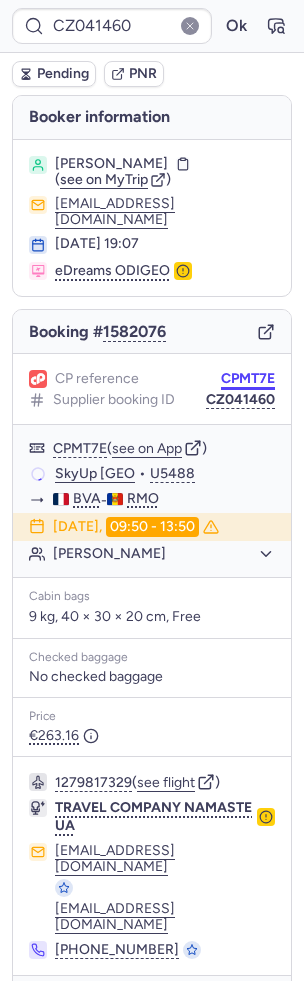 click on "CPMT7E" at bounding box center (248, 379) 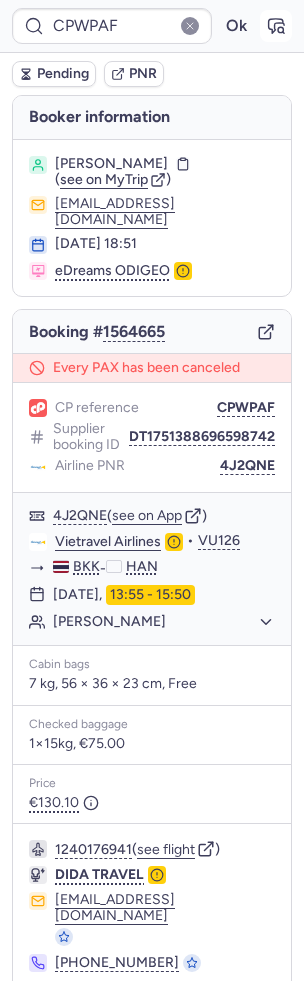 click at bounding box center [276, 26] 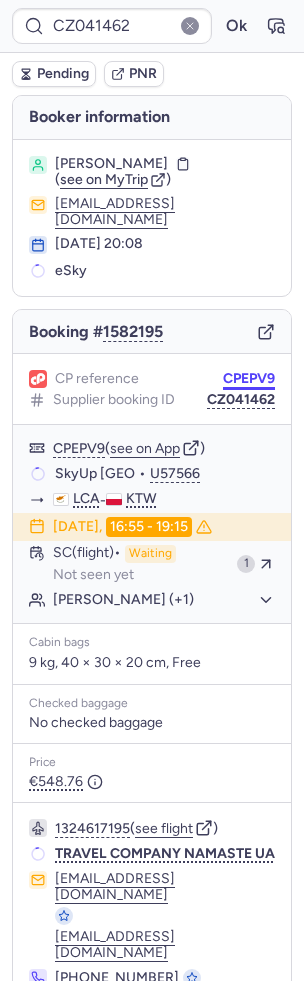 click on "CPEPV9" at bounding box center (249, 379) 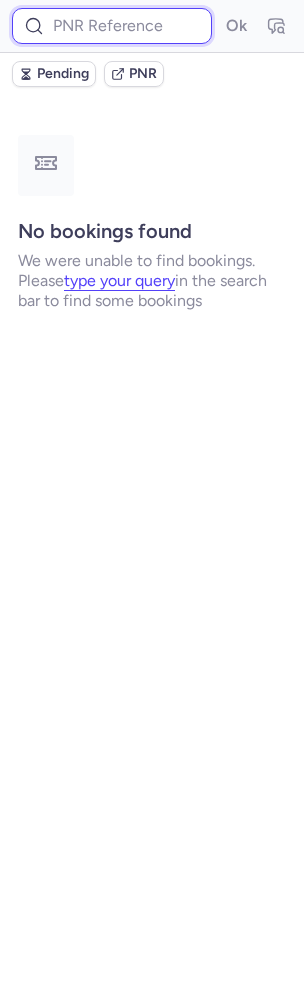 click at bounding box center (112, 26) 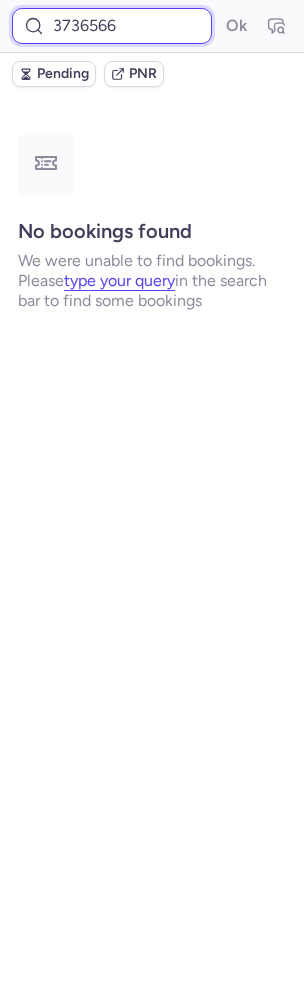 click on "Ok" at bounding box center (236, 26) 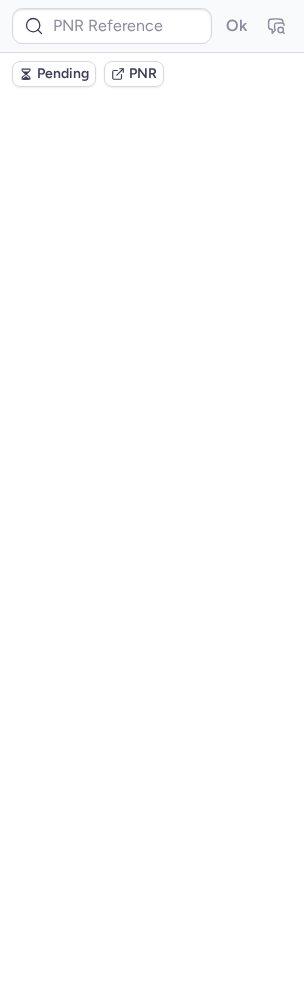 scroll, scrollTop: 0, scrollLeft: 0, axis: both 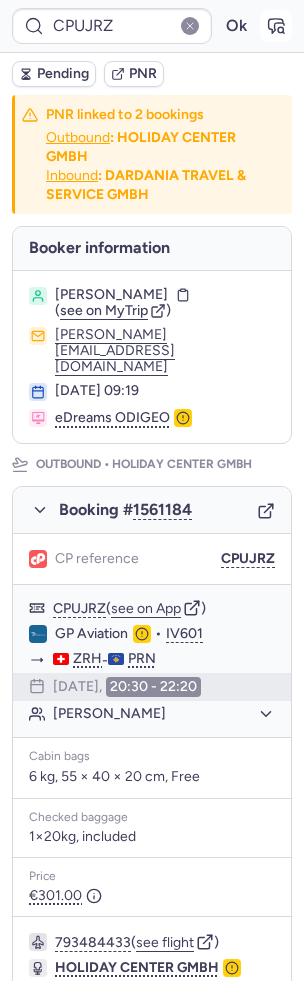 click 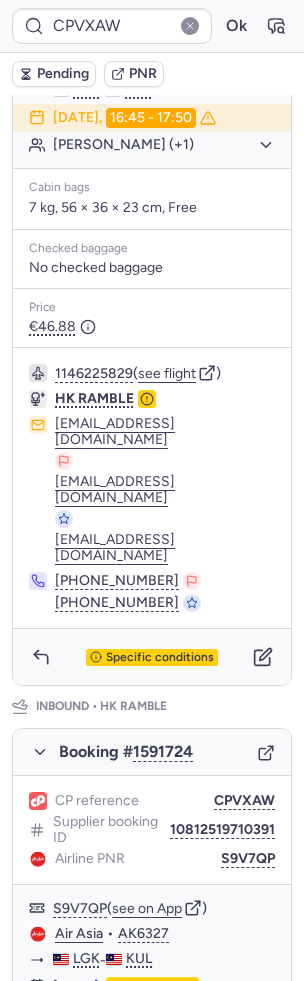 scroll, scrollTop: 524, scrollLeft: 0, axis: vertical 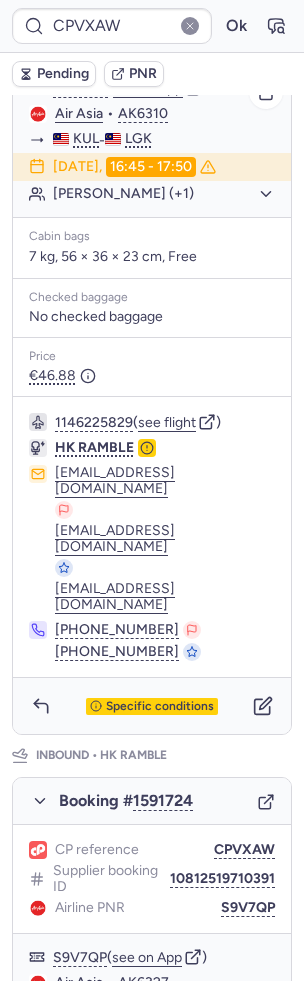 click on "[PERSON_NAME] (+1)" 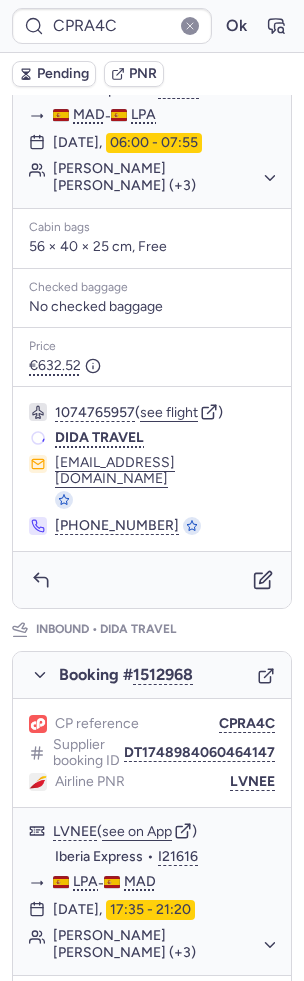 scroll, scrollTop: 0, scrollLeft: 0, axis: both 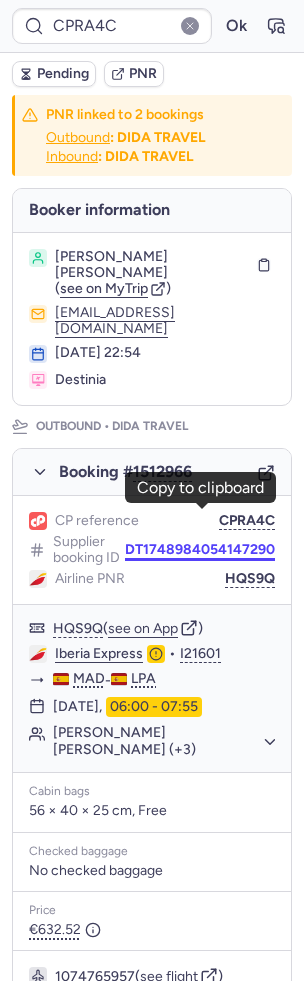 click on "DT1748984054147290" at bounding box center [200, 550] 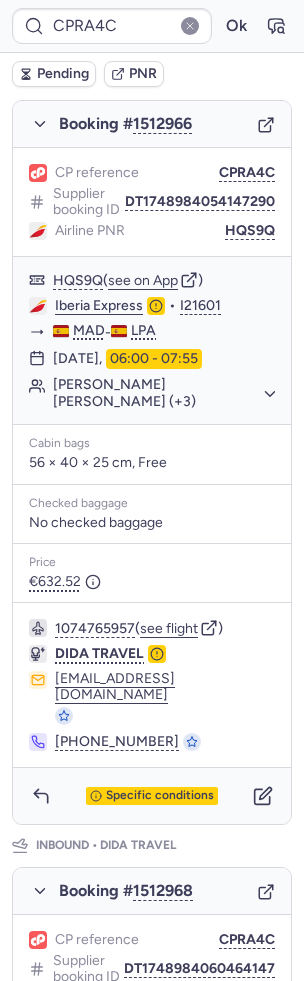 scroll, scrollTop: 831, scrollLeft: 0, axis: vertical 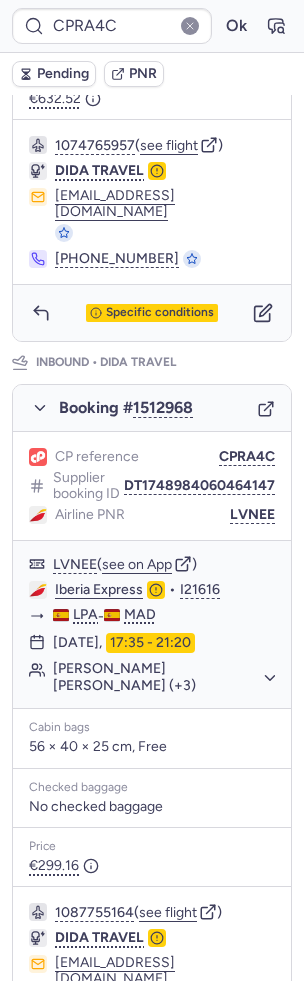 click on "Supplier booking ID DT1748984060464147" 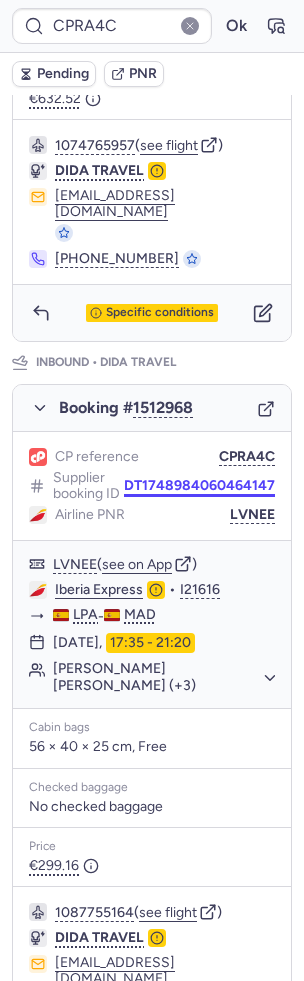 click on "DT1748984060464147" at bounding box center [199, 486] 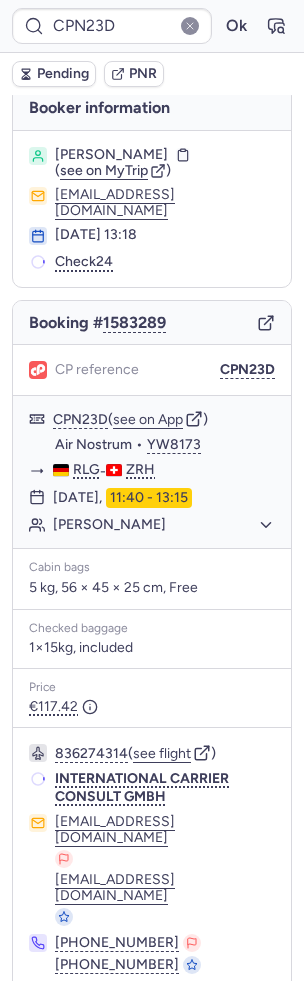 scroll, scrollTop: 0, scrollLeft: 0, axis: both 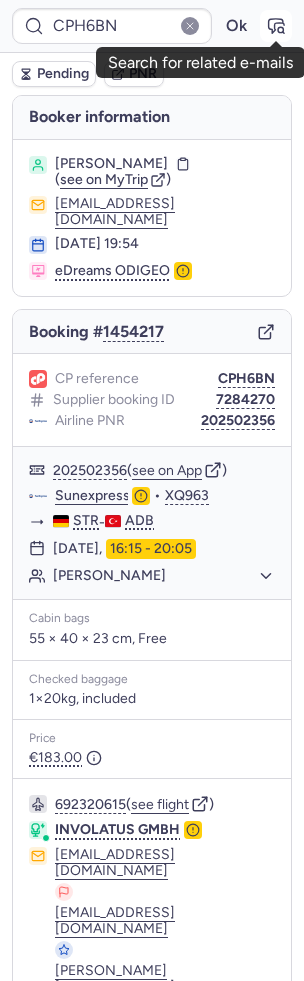 click 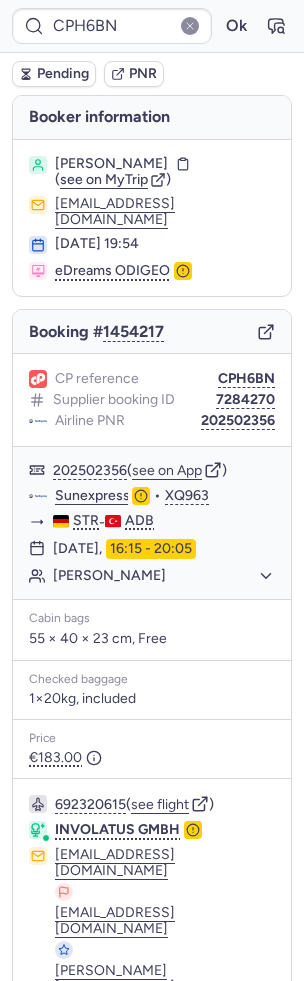scroll, scrollTop: 82, scrollLeft: 0, axis: vertical 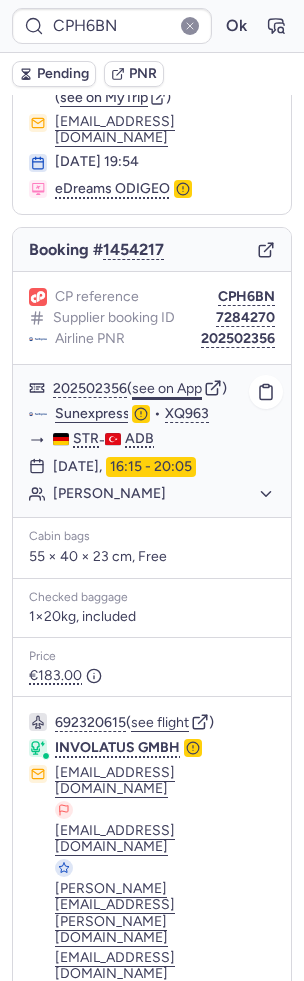 click on "see on App" 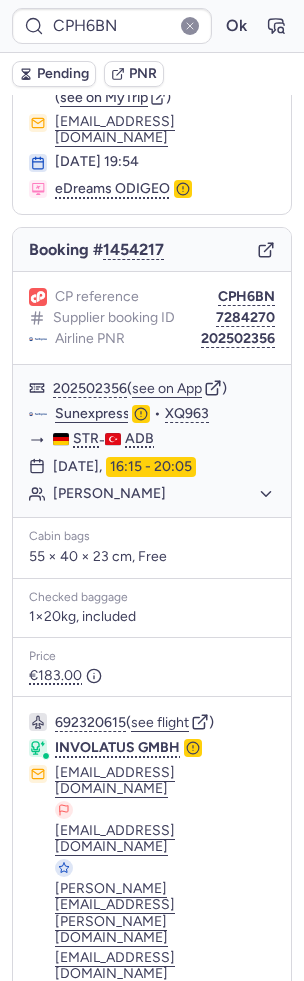 click 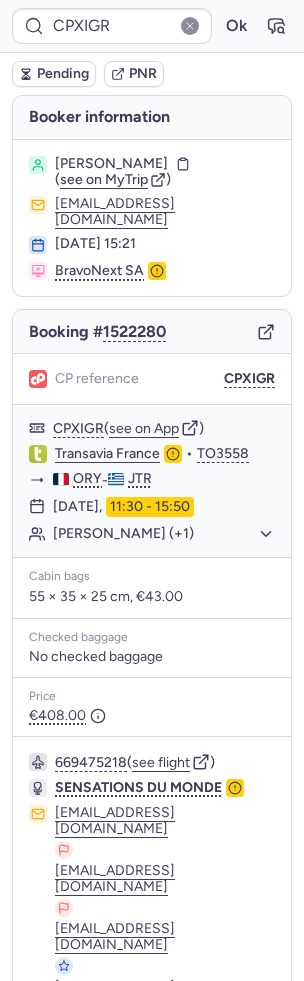 scroll, scrollTop: 130, scrollLeft: 0, axis: vertical 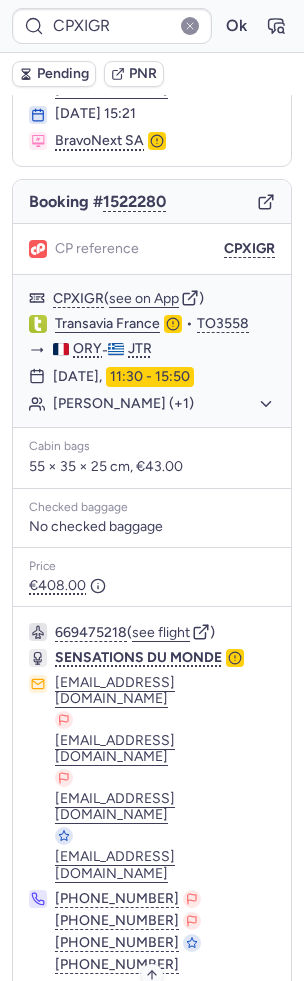 click on "Specific conditions" at bounding box center [152, 1019] 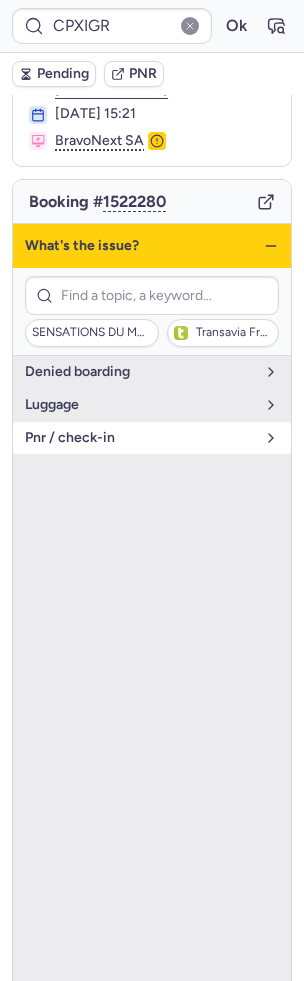 click on "pnr / check-in" at bounding box center [152, 438] 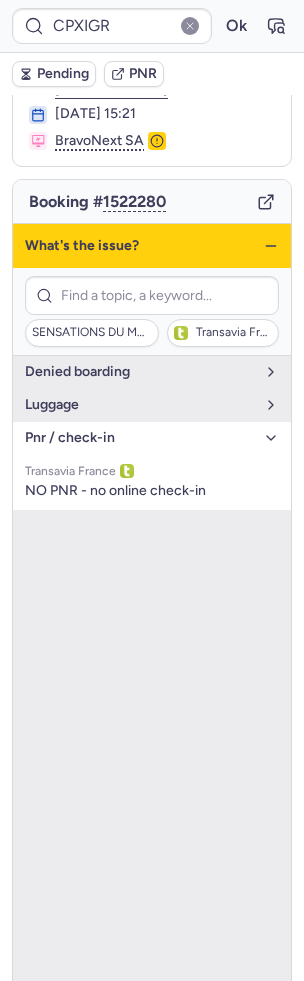 click 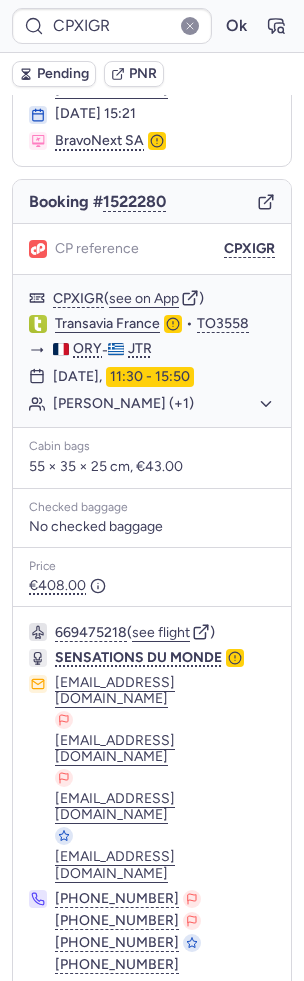 click 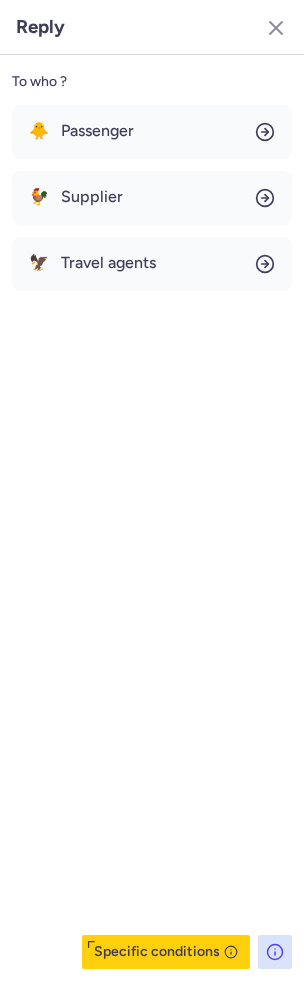 click on "🐥 Passenger 🐓 Supplier 🦅 Travel agents" at bounding box center (152, 198) 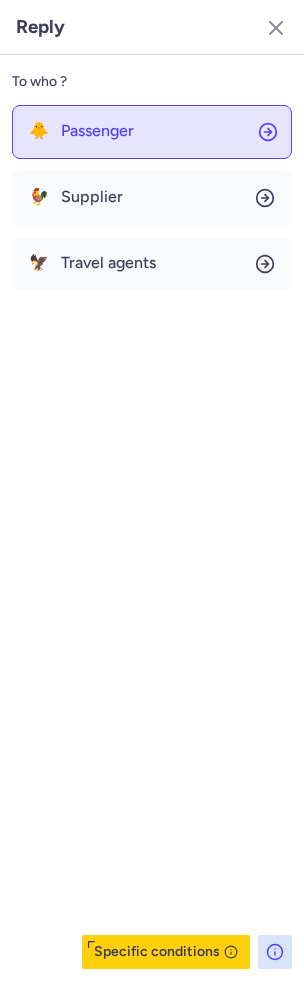 click on "🐥 Passenger" 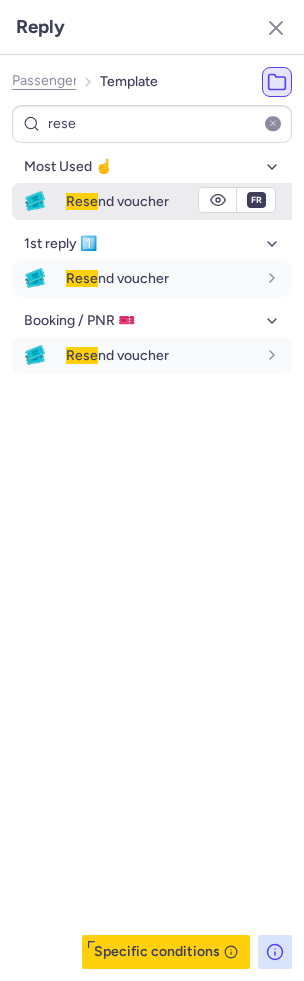 click on "Rese nd voucher" at bounding box center [179, 201] 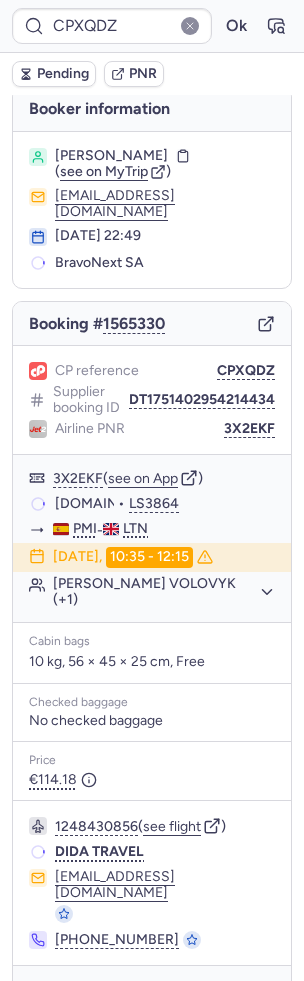 scroll, scrollTop: 0, scrollLeft: 0, axis: both 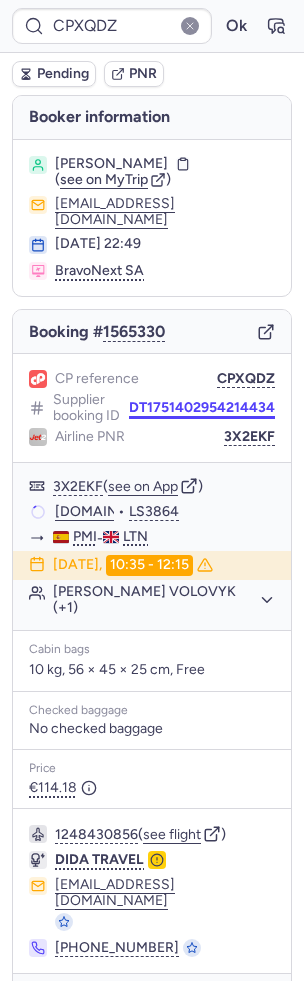 click on "DT1751402954214434" at bounding box center (202, 408) 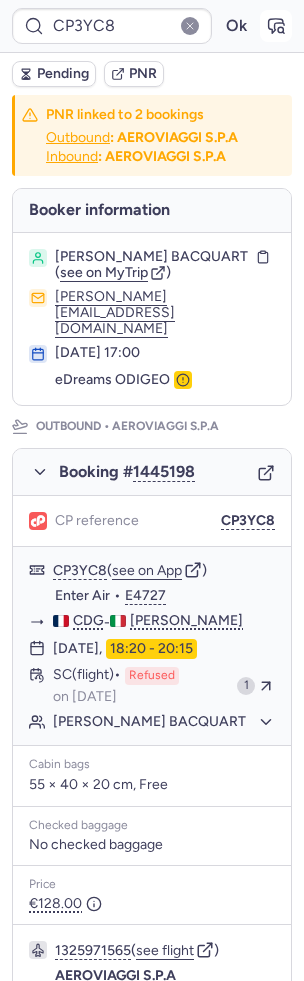 click 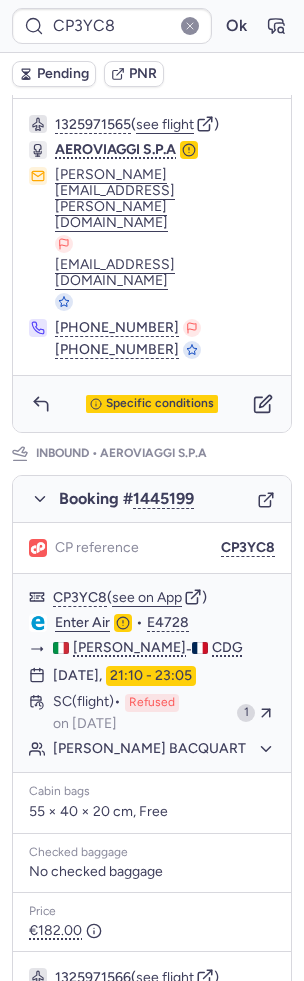 scroll, scrollTop: 934, scrollLeft: 0, axis: vertical 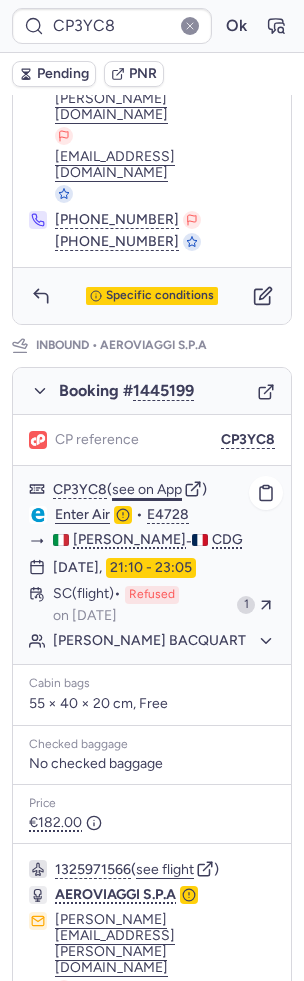 click on "see on App" 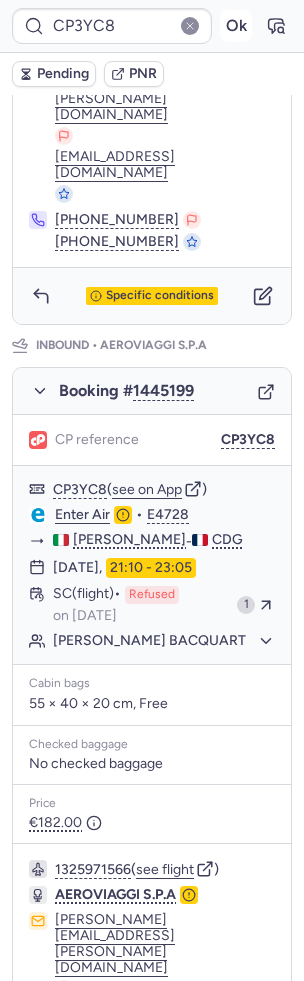 click on "Ok" at bounding box center [236, 26] 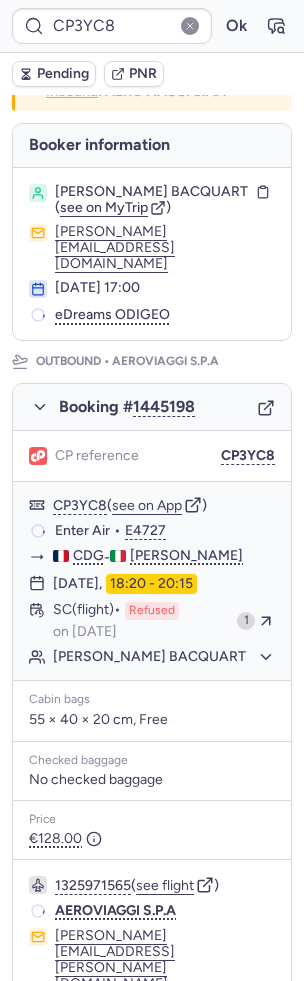 scroll, scrollTop: 0, scrollLeft: 0, axis: both 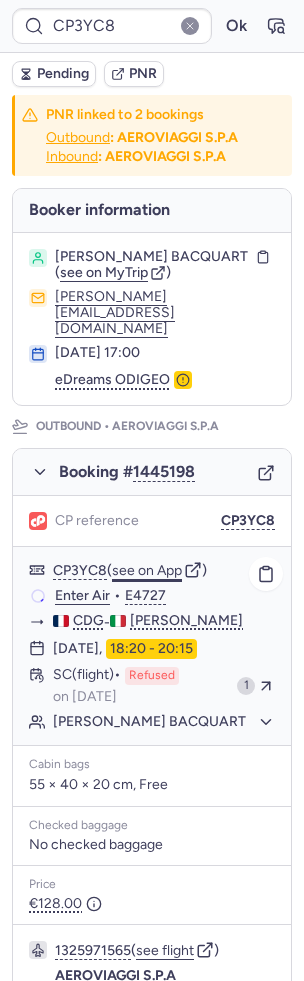 click on "see on App" 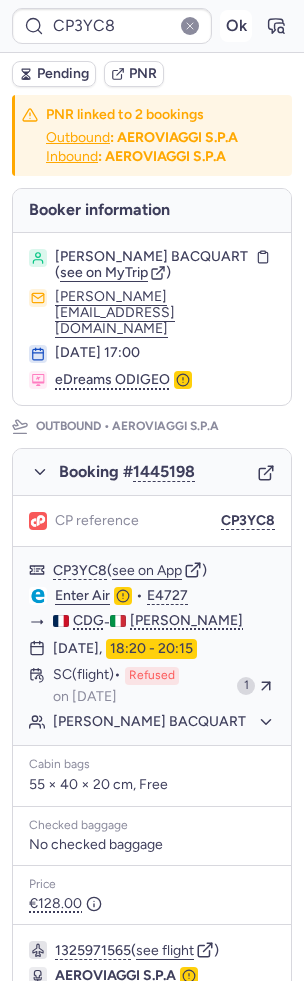click on "Ok" at bounding box center [236, 26] 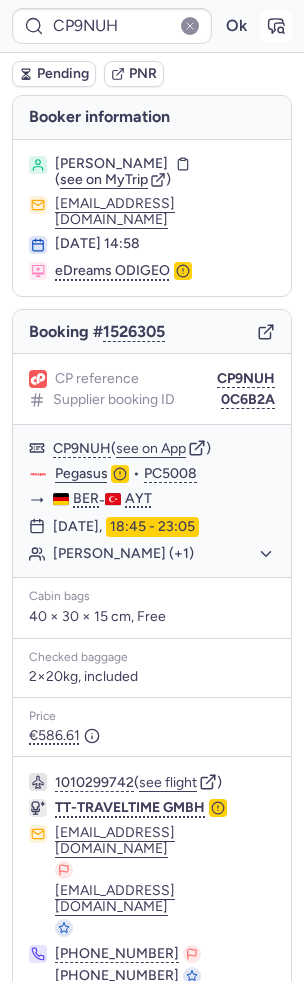 click 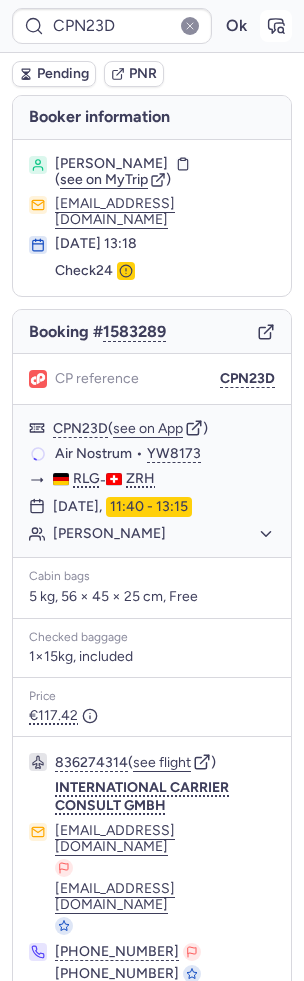 click 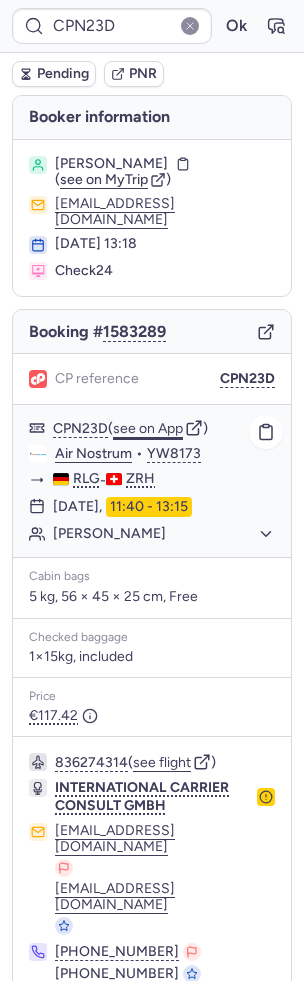 click on "see on App" 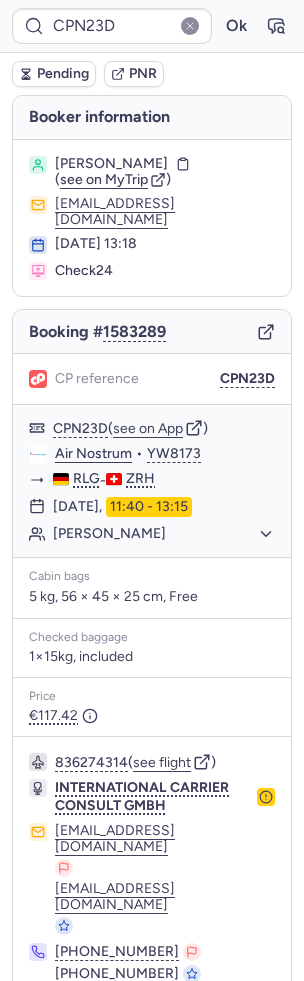 click 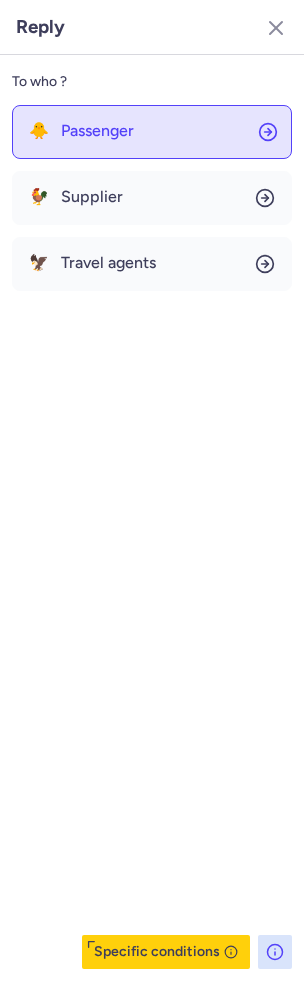 click on "Passenger" at bounding box center (97, 131) 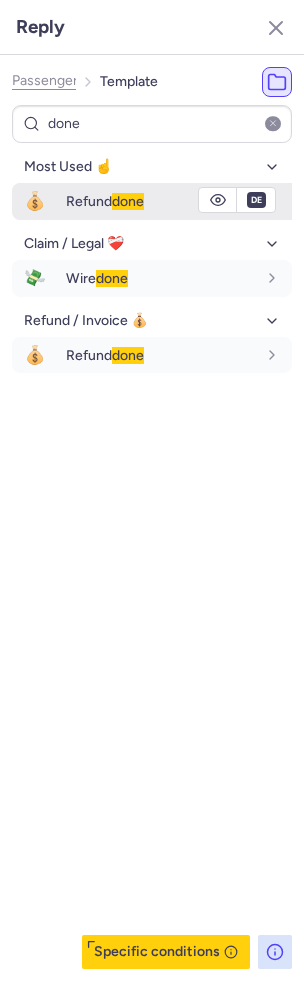 click on "done" at bounding box center (128, 201) 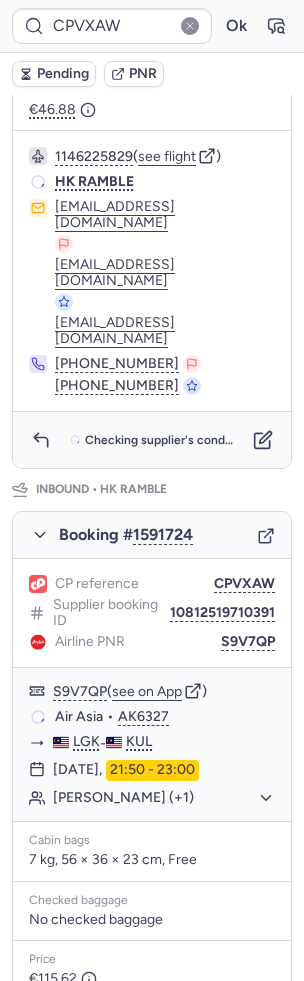 scroll, scrollTop: 848, scrollLeft: 0, axis: vertical 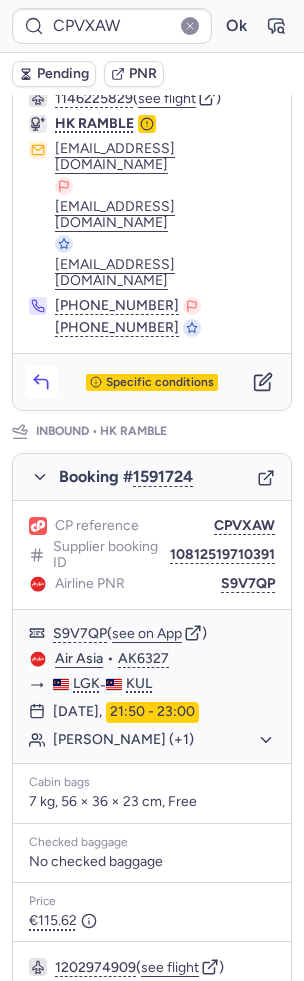 click 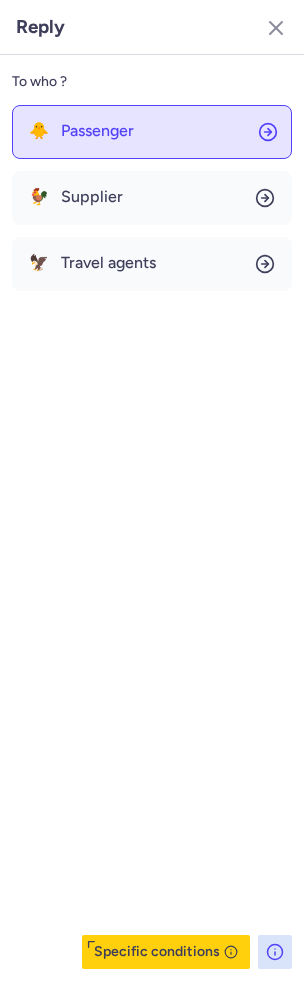 click on "Passenger" at bounding box center [97, 131] 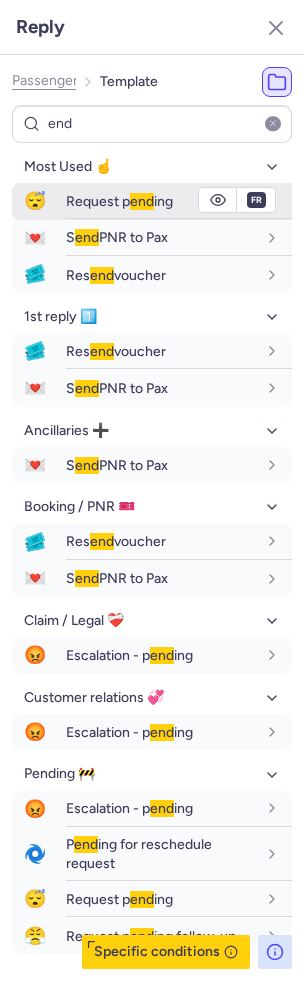 click on "Request p end ing" at bounding box center [119, 201] 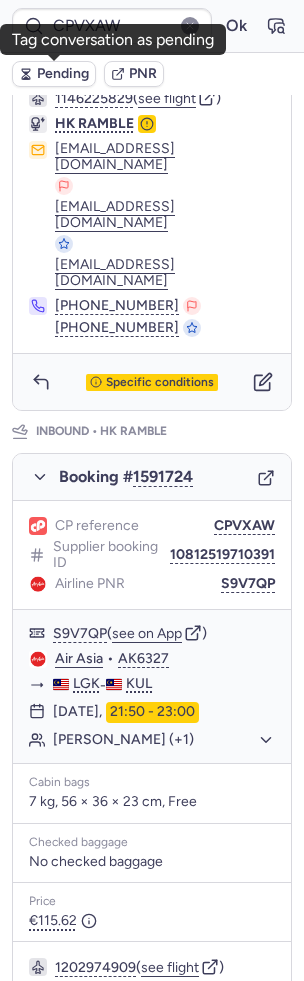 click on "Pending" at bounding box center [54, 74] 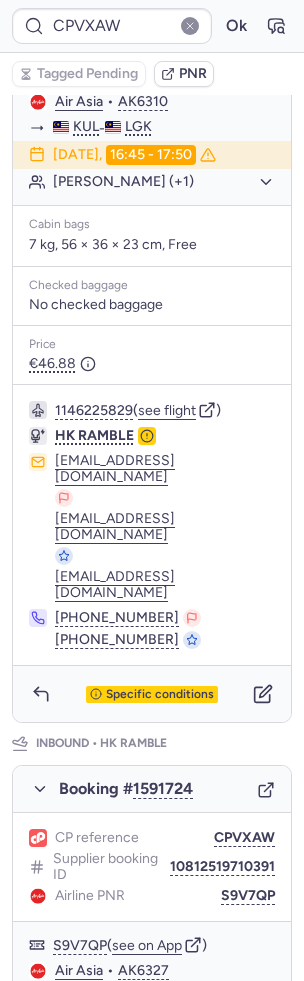 scroll, scrollTop: 786, scrollLeft: 0, axis: vertical 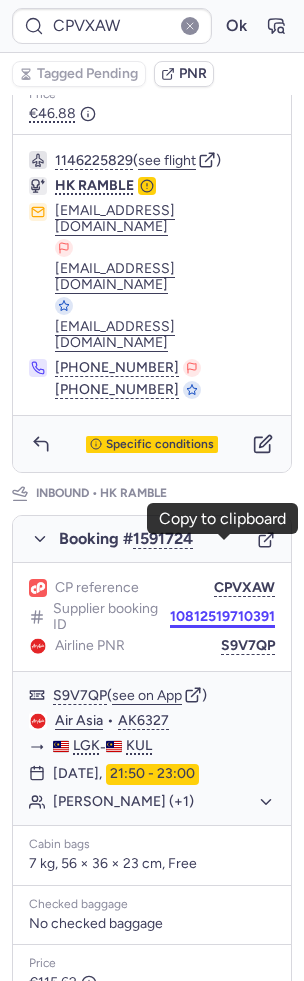click on "10812519710391" at bounding box center [222, 617] 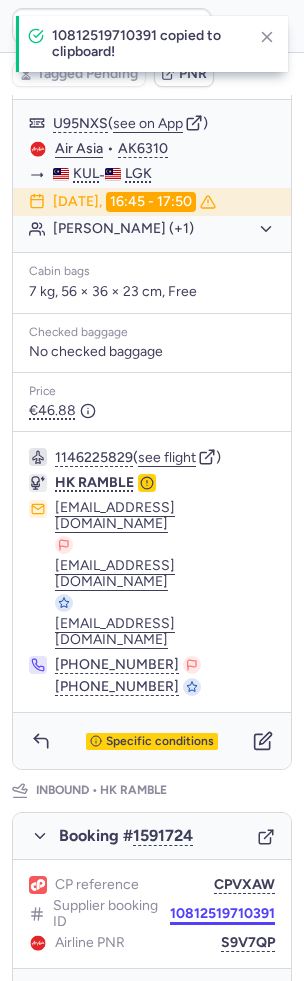 scroll, scrollTop: 601, scrollLeft: 0, axis: vertical 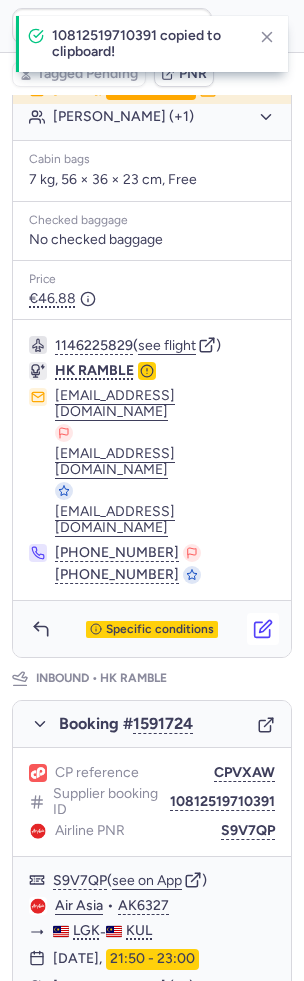 click 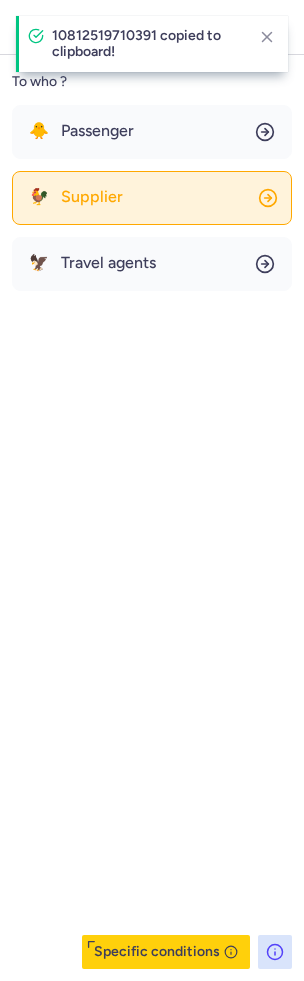click on "🐓 Supplier" 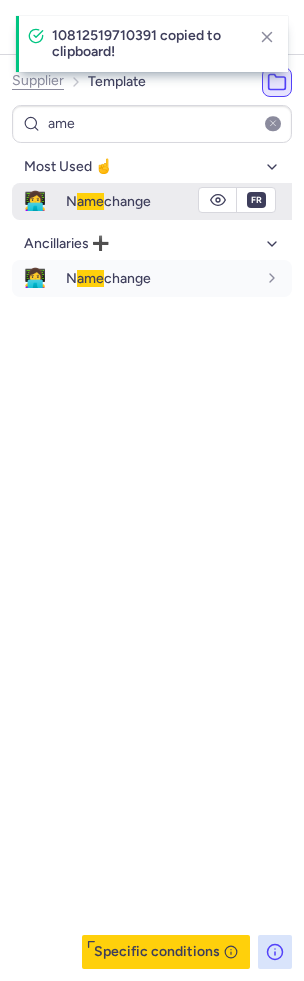 click on "N ame  change" at bounding box center [108, 201] 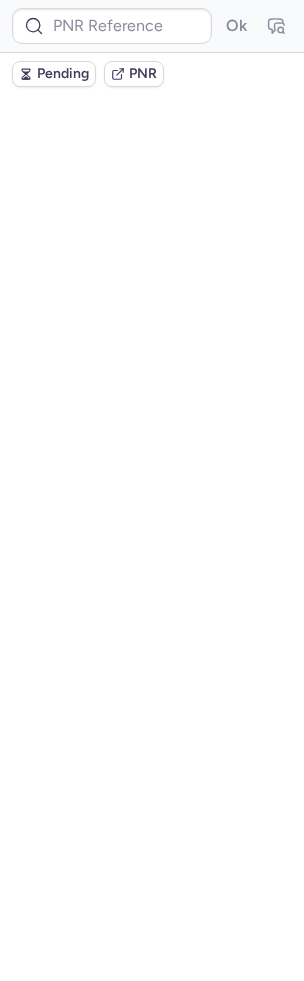 scroll, scrollTop: 0, scrollLeft: 0, axis: both 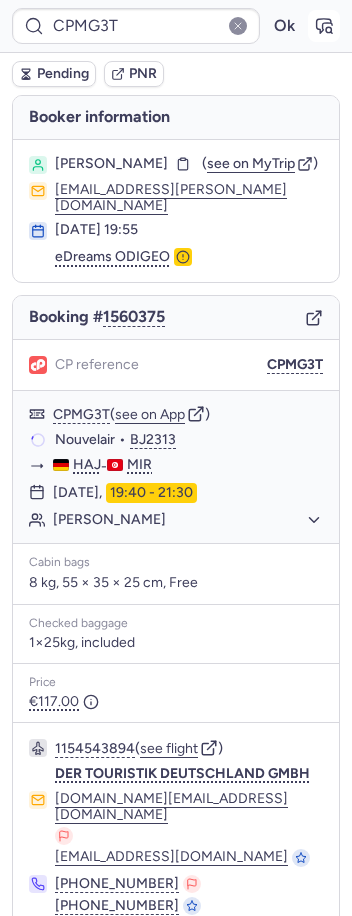 click 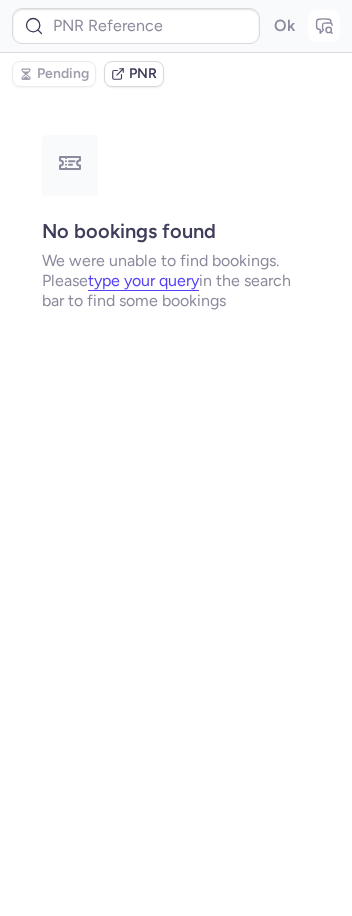 type on "CPMG3T" 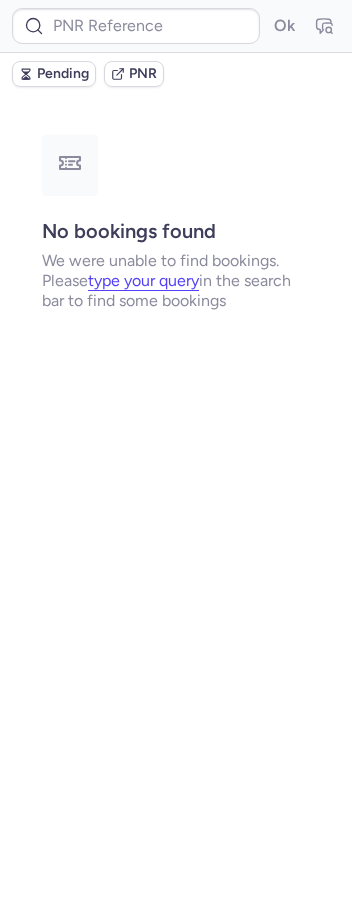type on "CPTQJV" 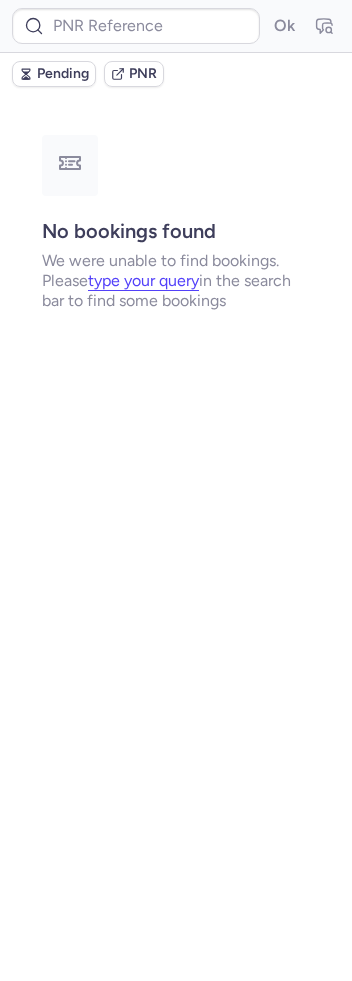 type on "CPGB2Q" 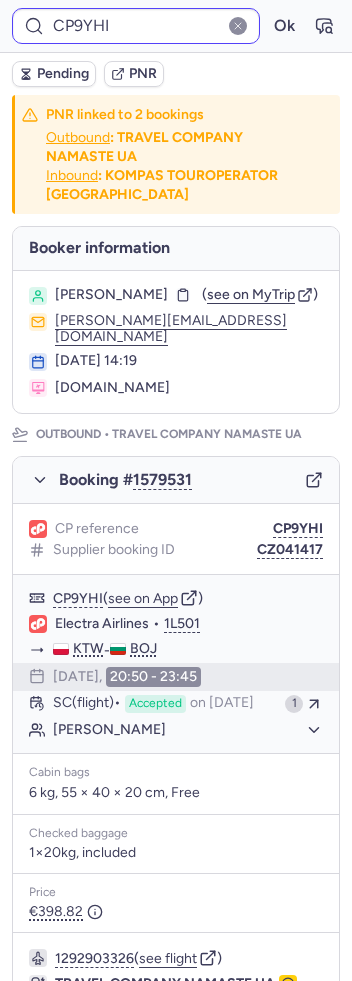 type on "CPMG3T" 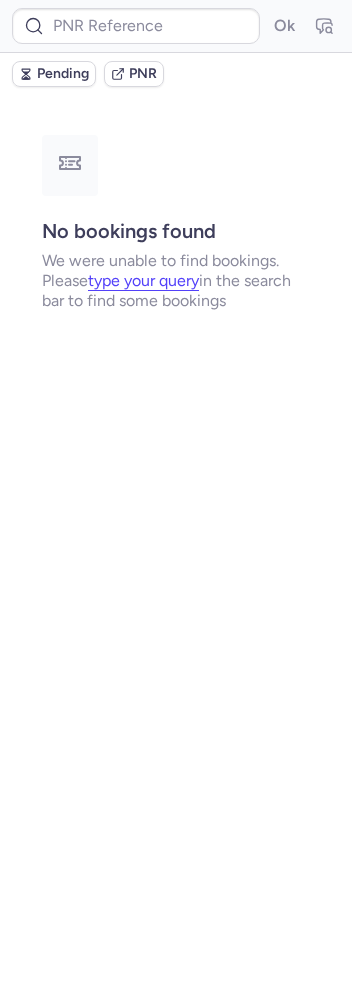 type on "CPODKQ" 